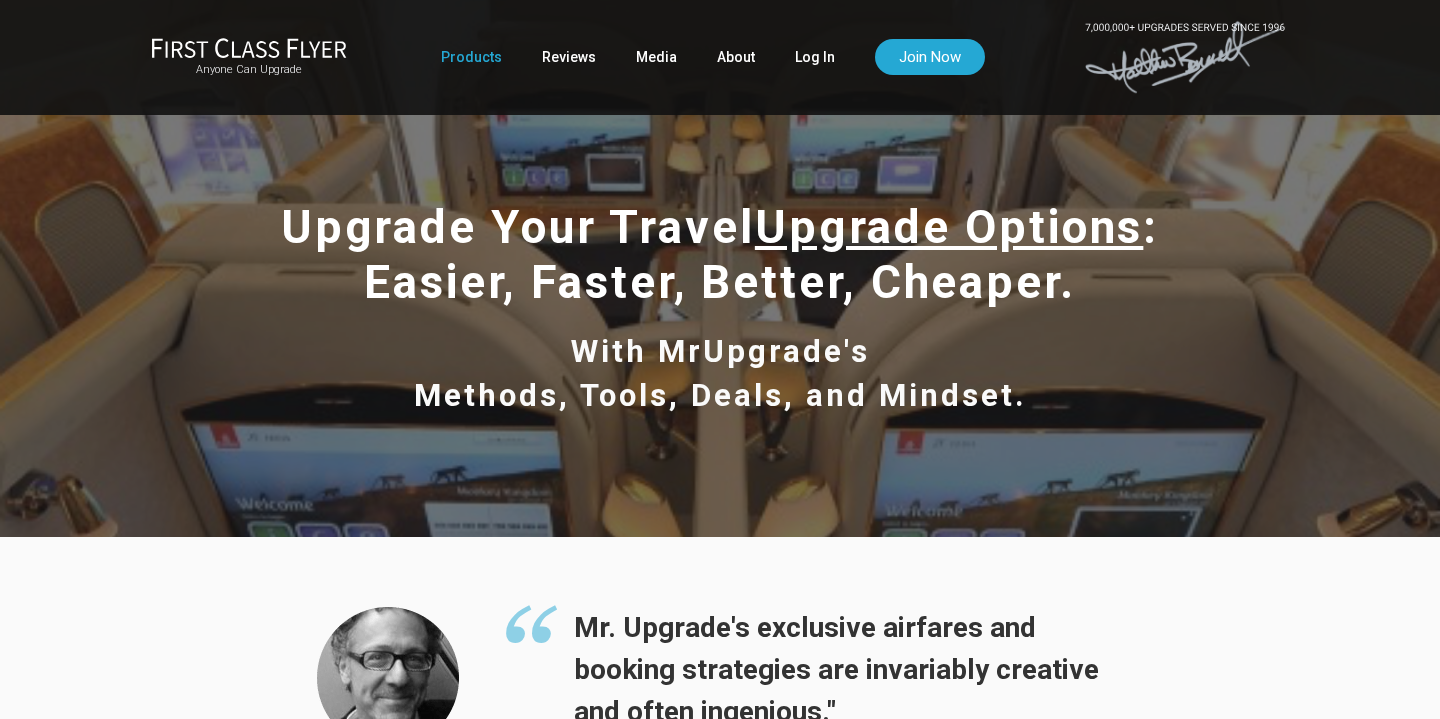 scroll, scrollTop: 0, scrollLeft: 0, axis: both 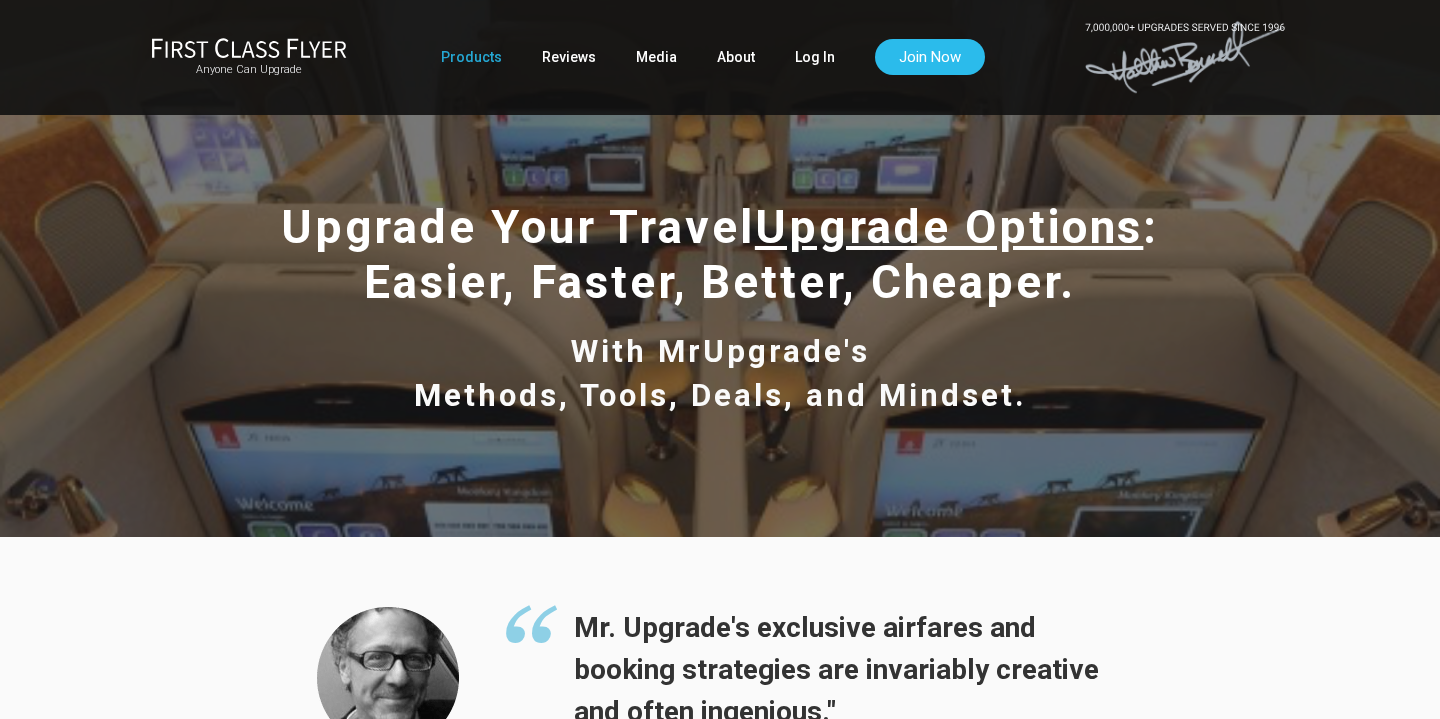 click on "Join Now" at bounding box center (930, 57) 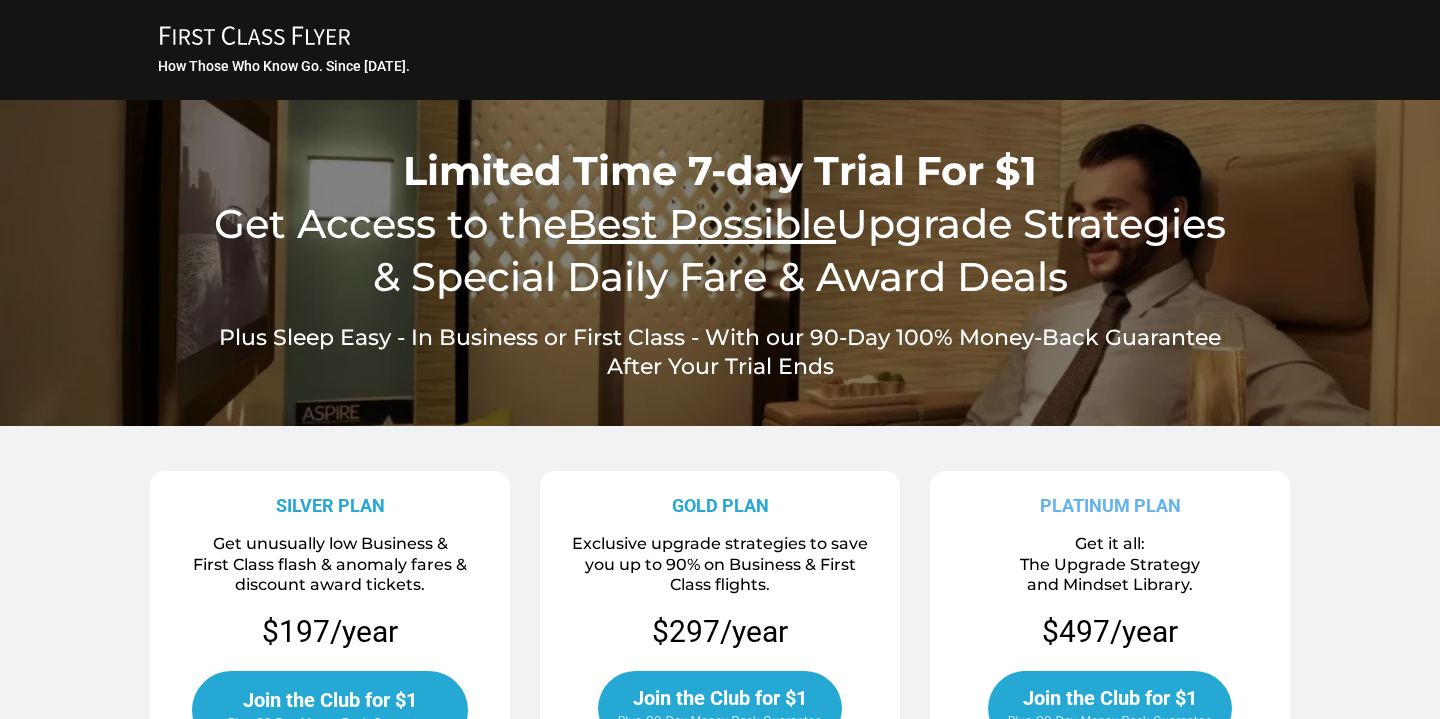 scroll, scrollTop: 0, scrollLeft: 0, axis: both 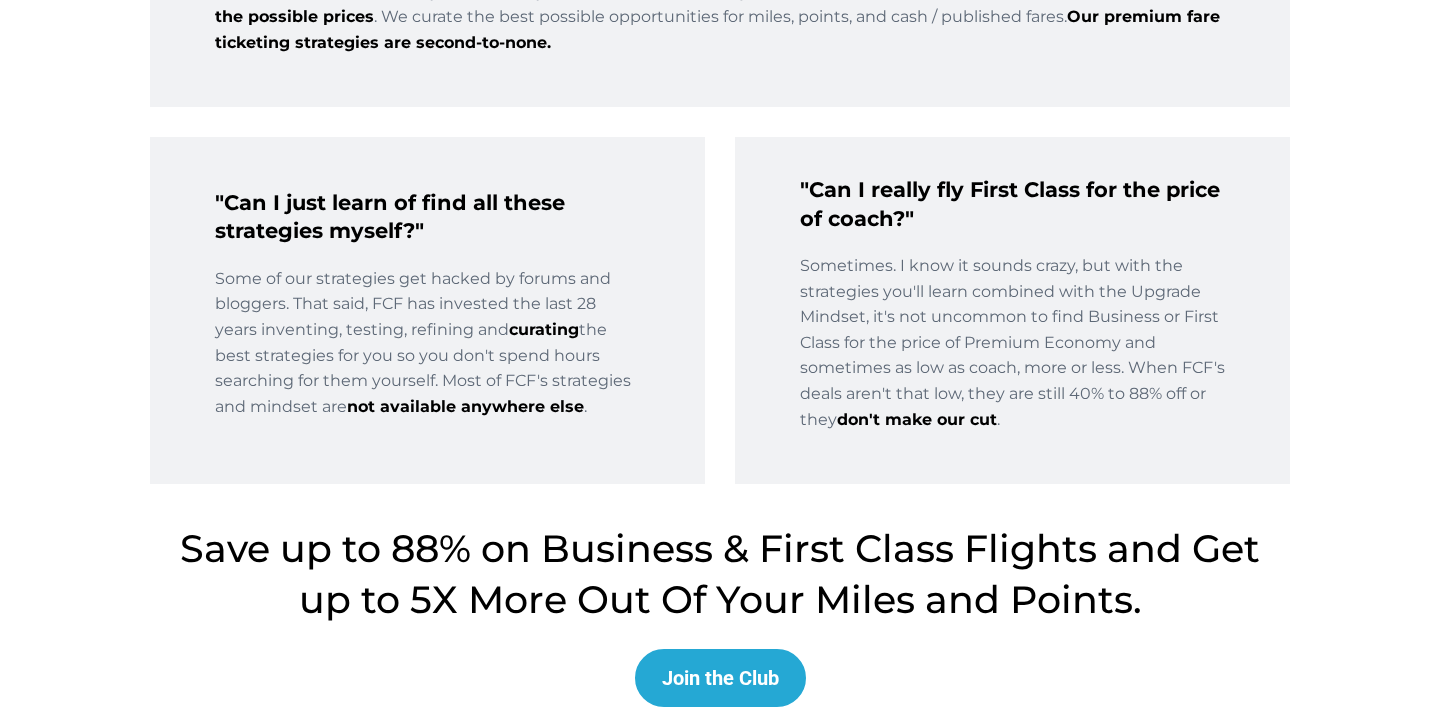 click on "Join the Club" at bounding box center [720, 678] 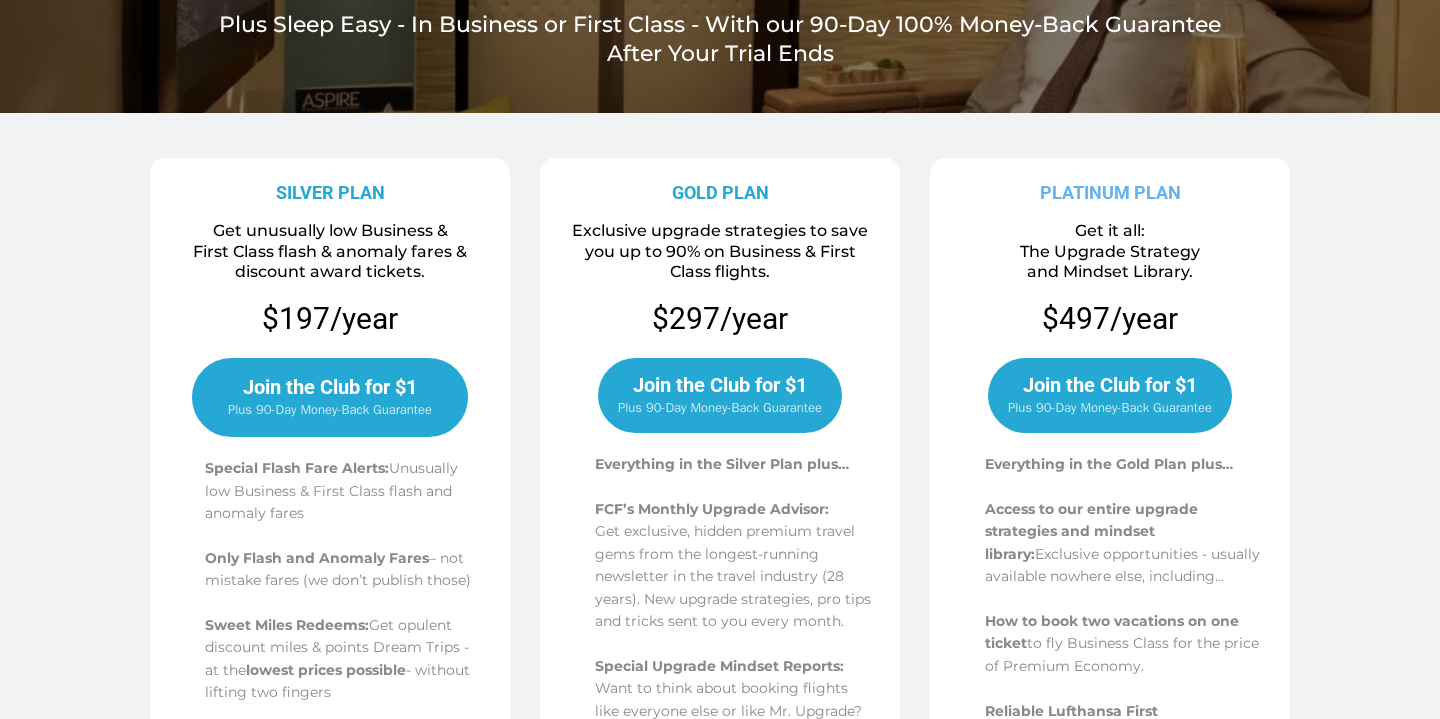 scroll, scrollTop: 315, scrollLeft: 0, axis: vertical 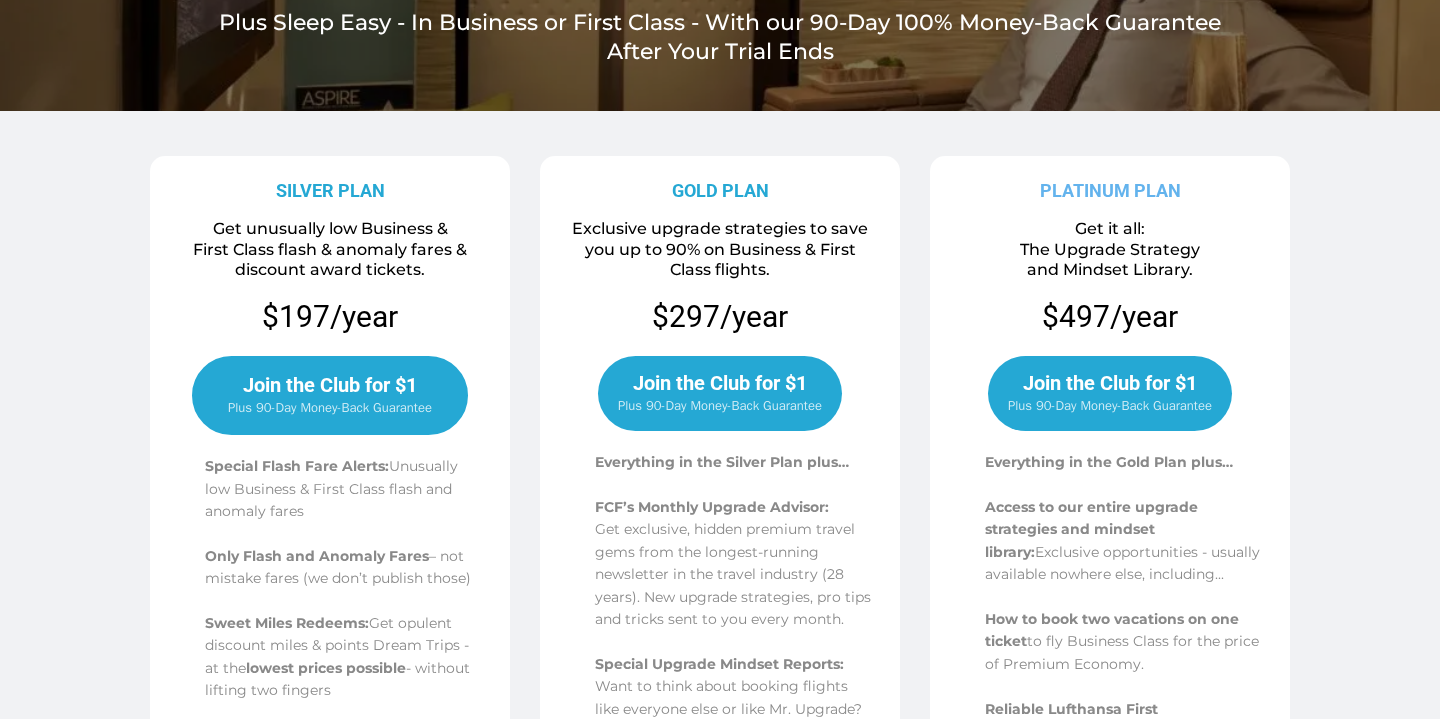 click on "Join the Club for $1" at bounding box center [1110, 383] 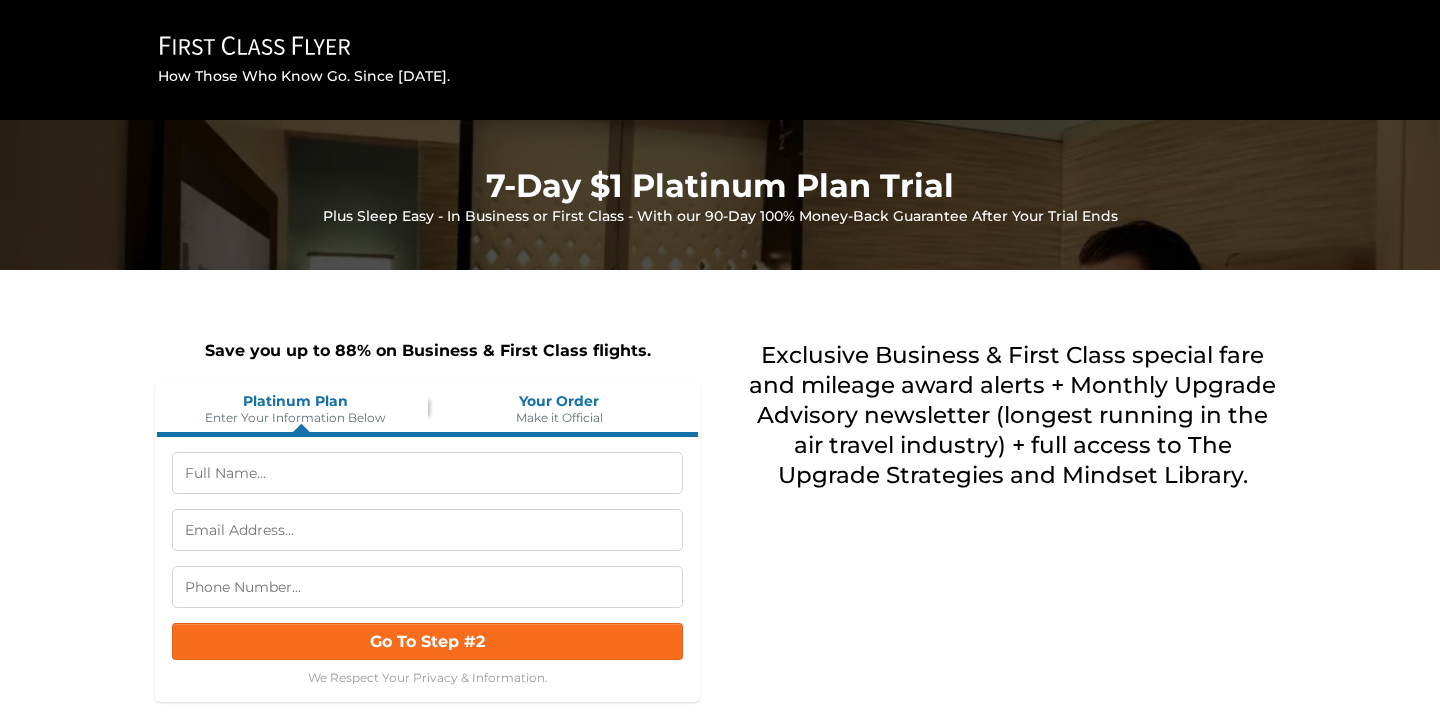 scroll, scrollTop: 0, scrollLeft: 0, axis: both 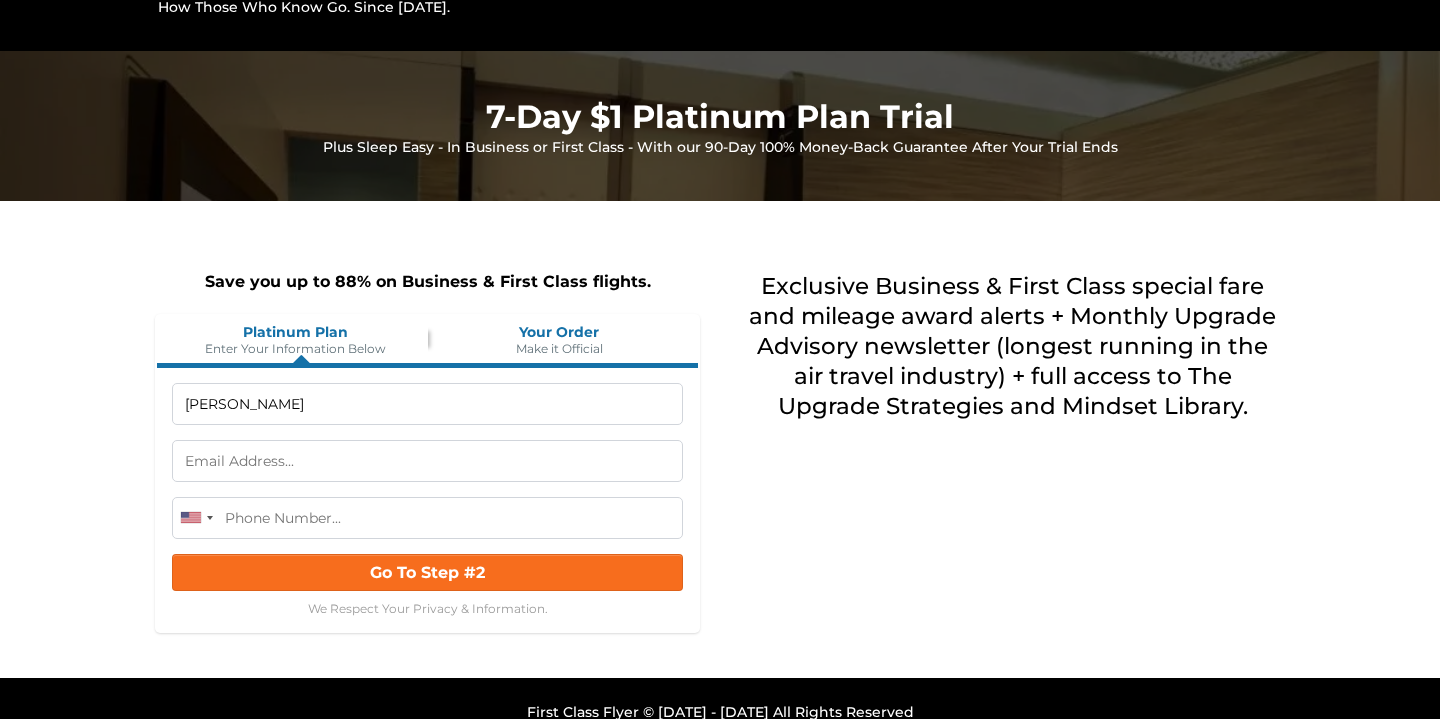 type on "Kimberly Moreland" 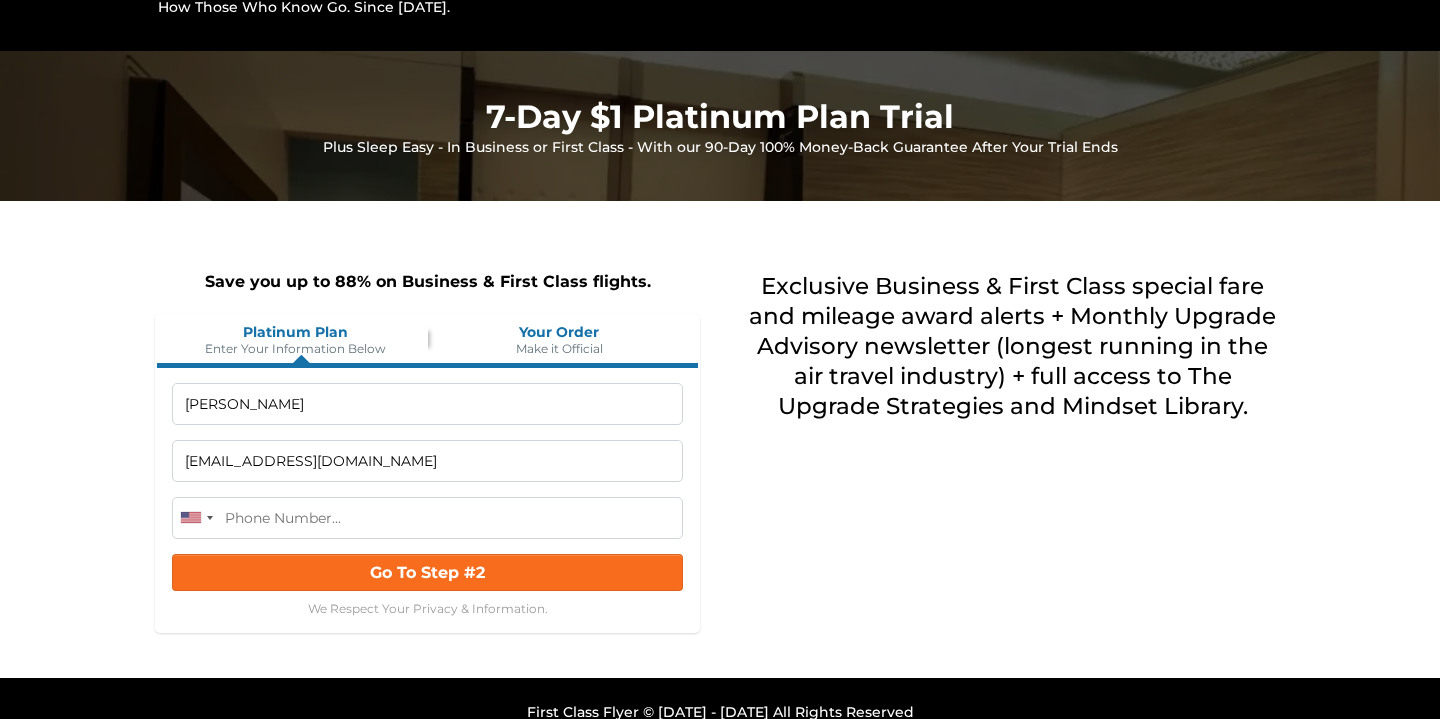 type on "morelandks1@outlook.com" 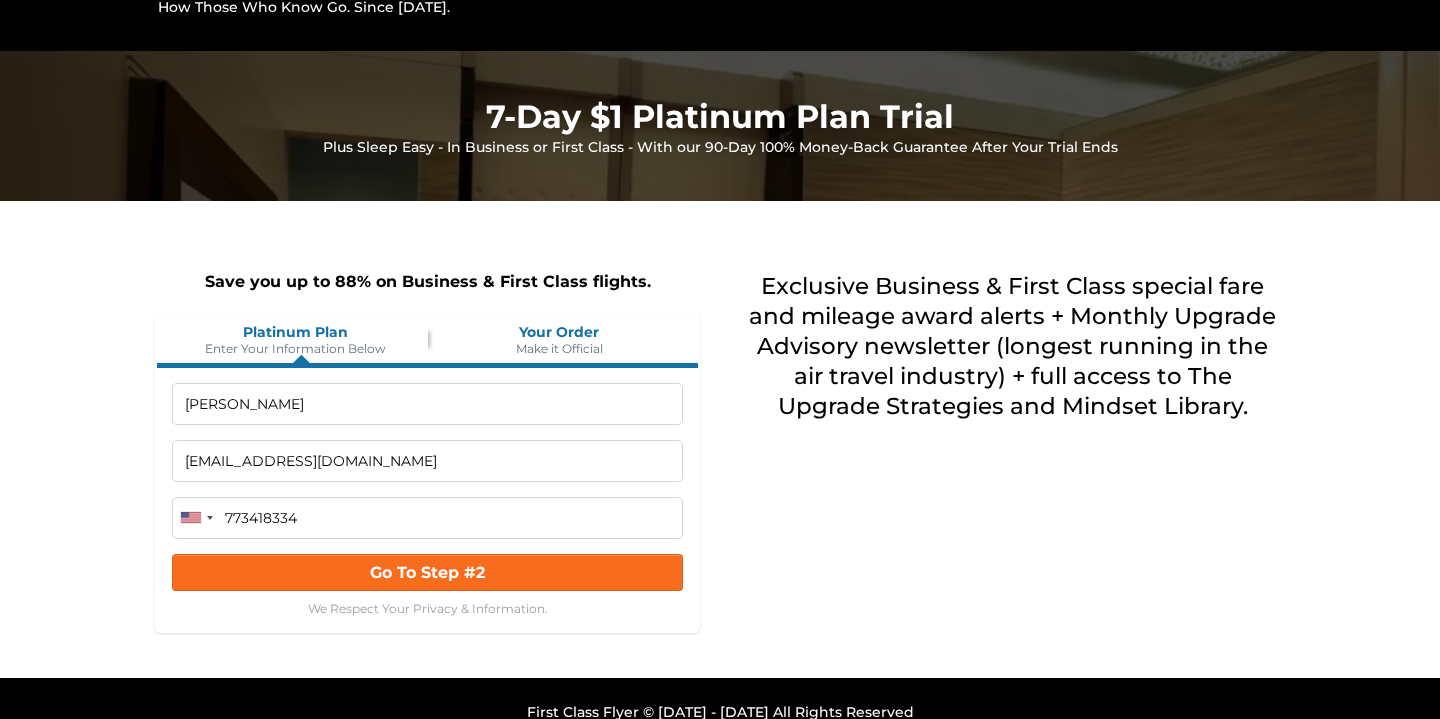 type on "(773) 418-3340" 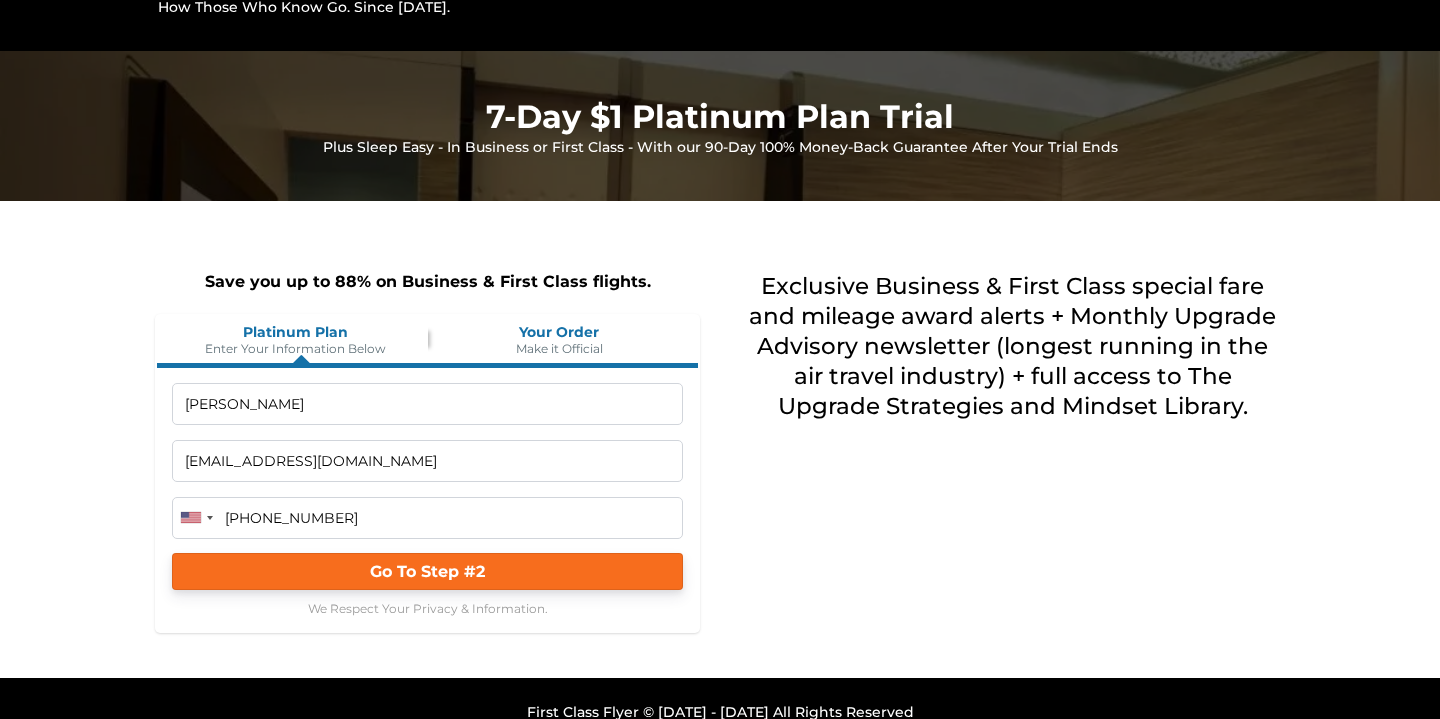 click on "Go To Step #2" at bounding box center [427, 571] 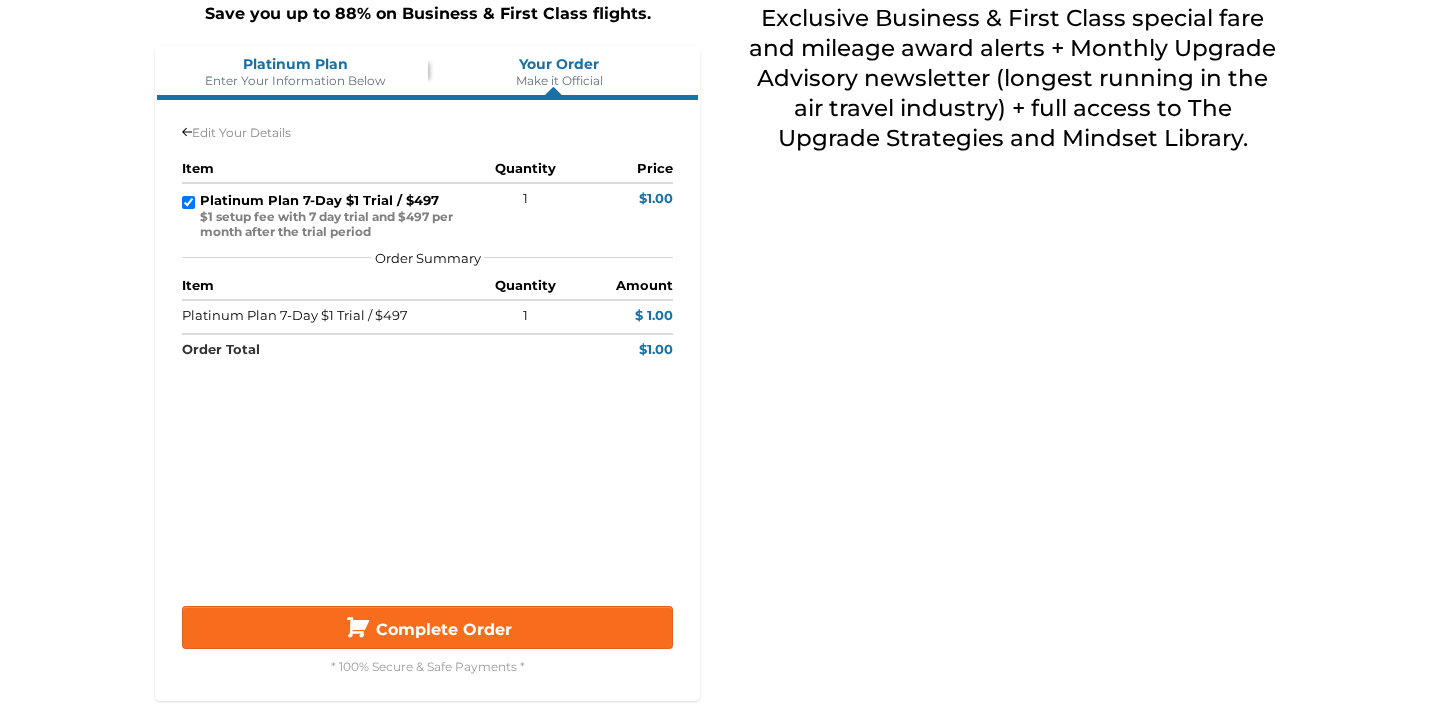 scroll, scrollTop: 338, scrollLeft: 0, axis: vertical 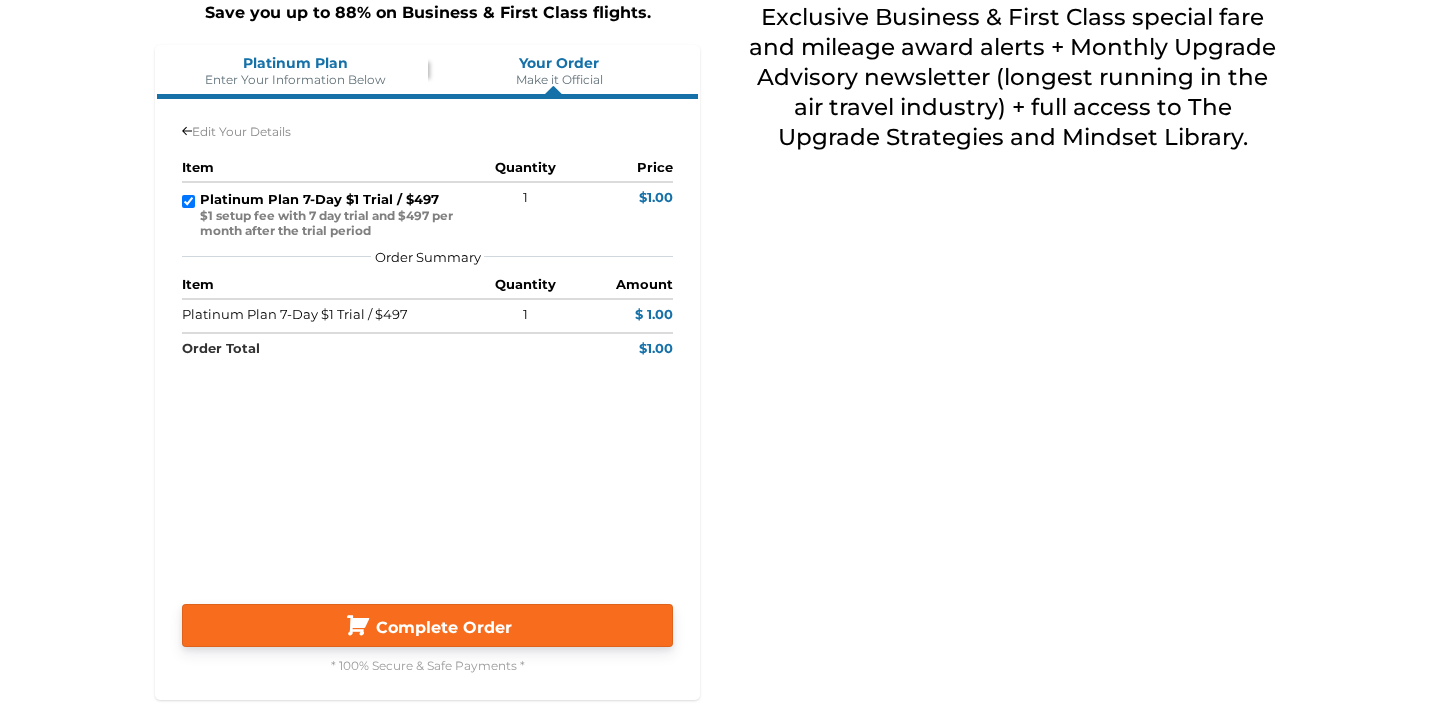 click on "Complete Order" 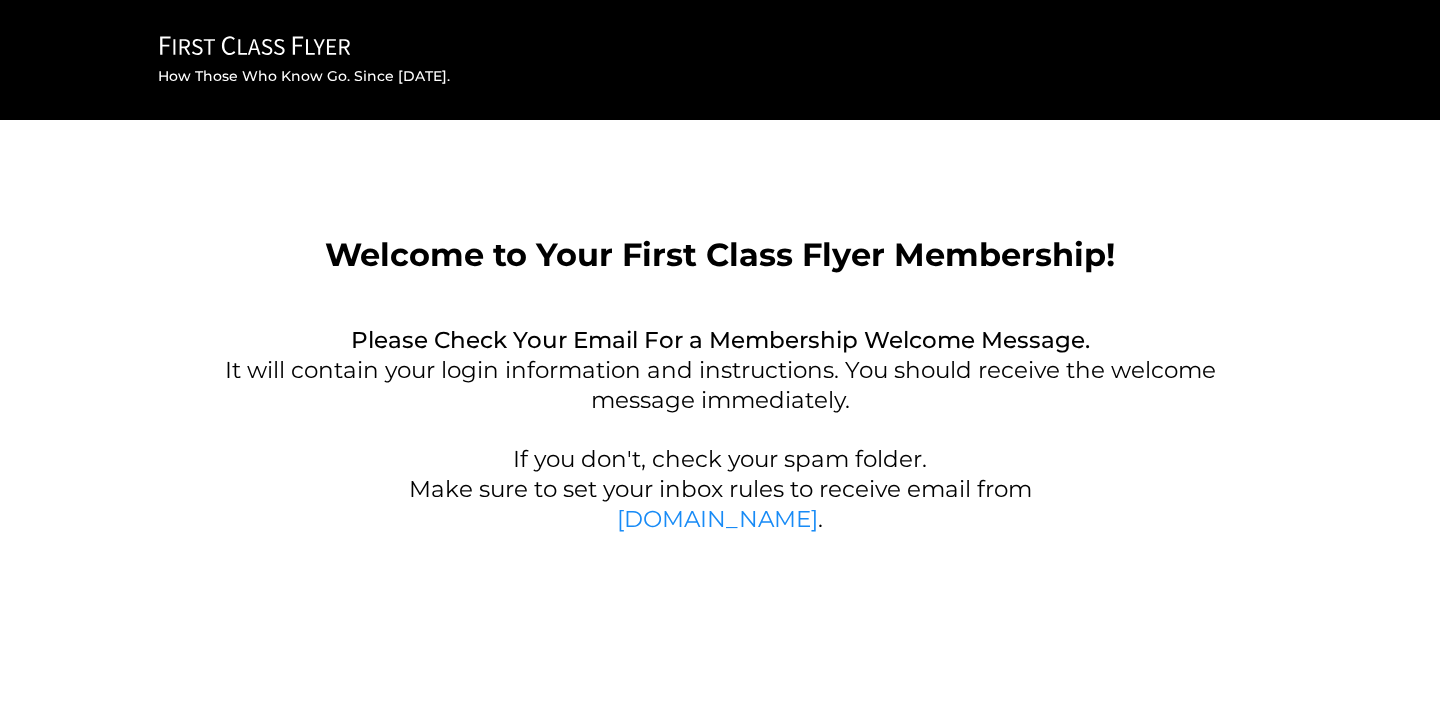 scroll, scrollTop: 0, scrollLeft: 0, axis: both 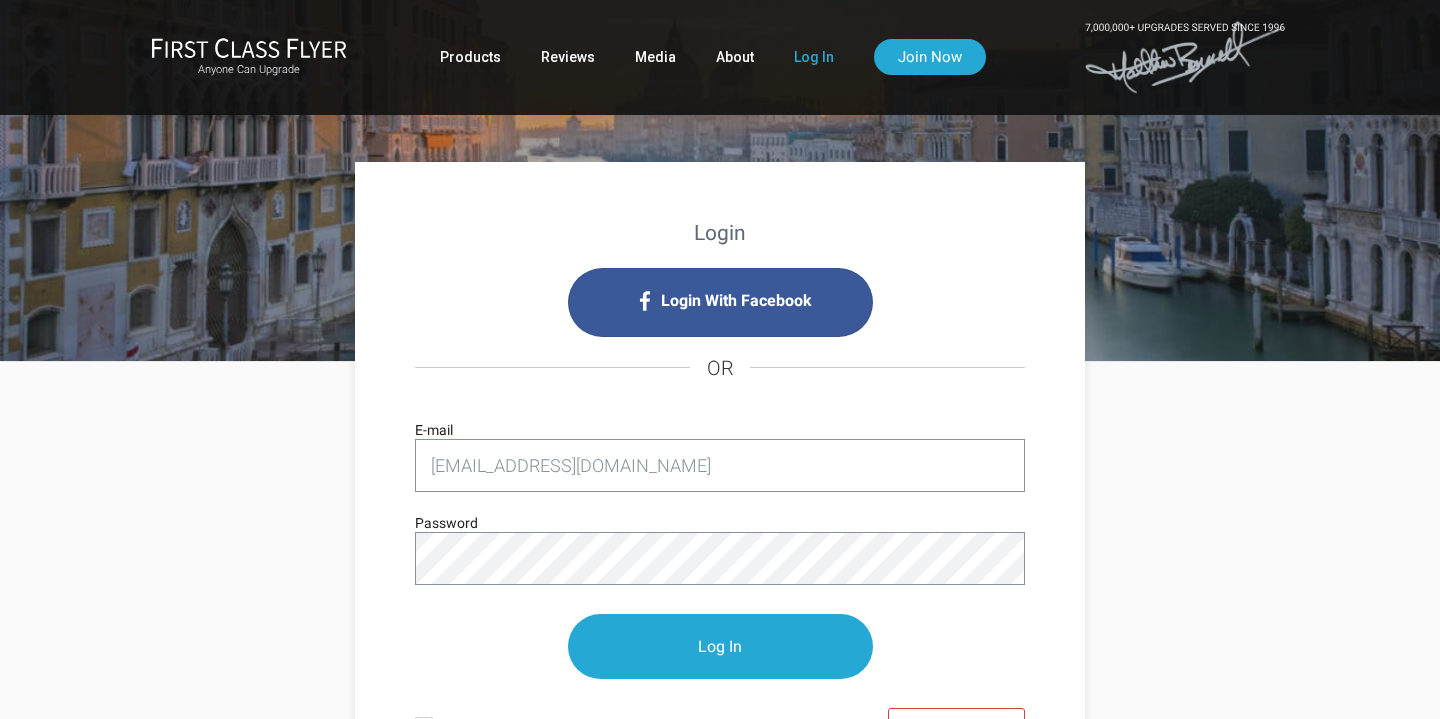 type on "[EMAIL_ADDRESS][DOMAIN_NAME]" 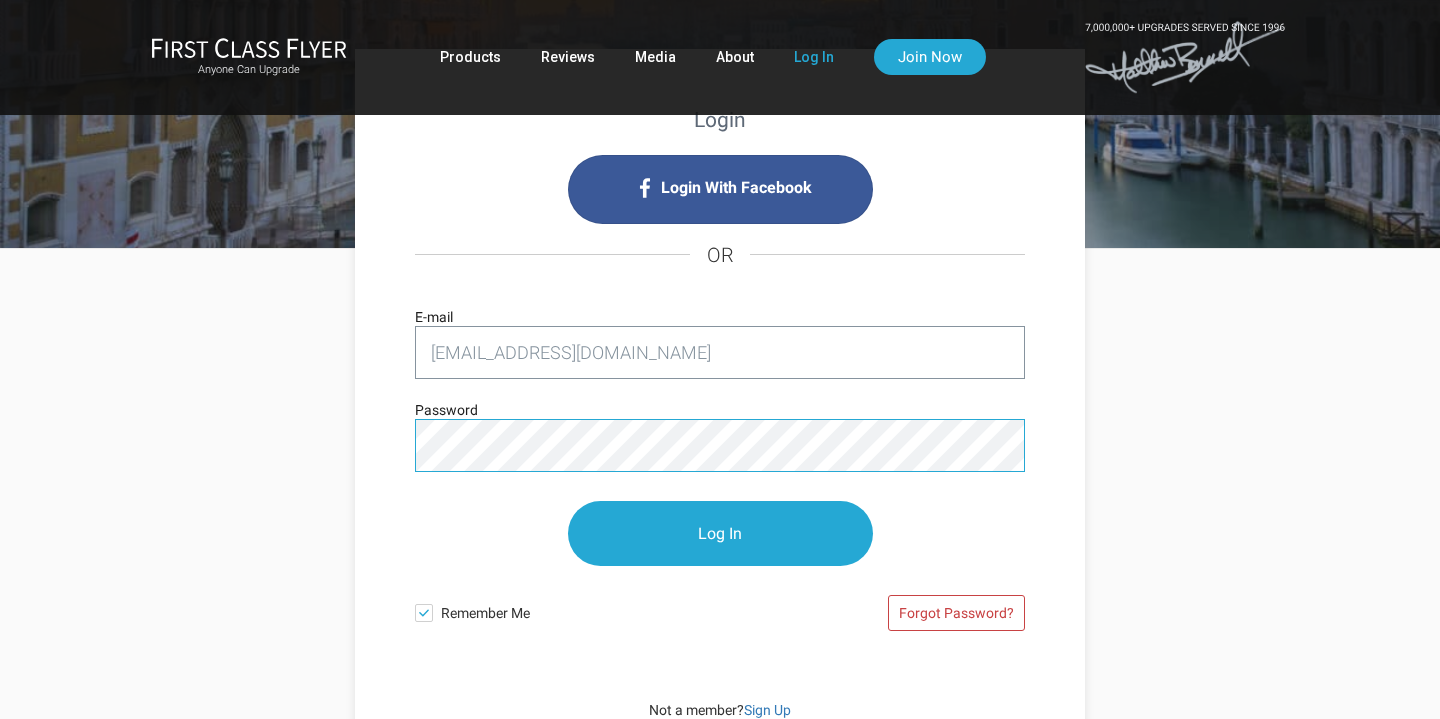 scroll, scrollTop: 115, scrollLeft: 0, axis: vertical 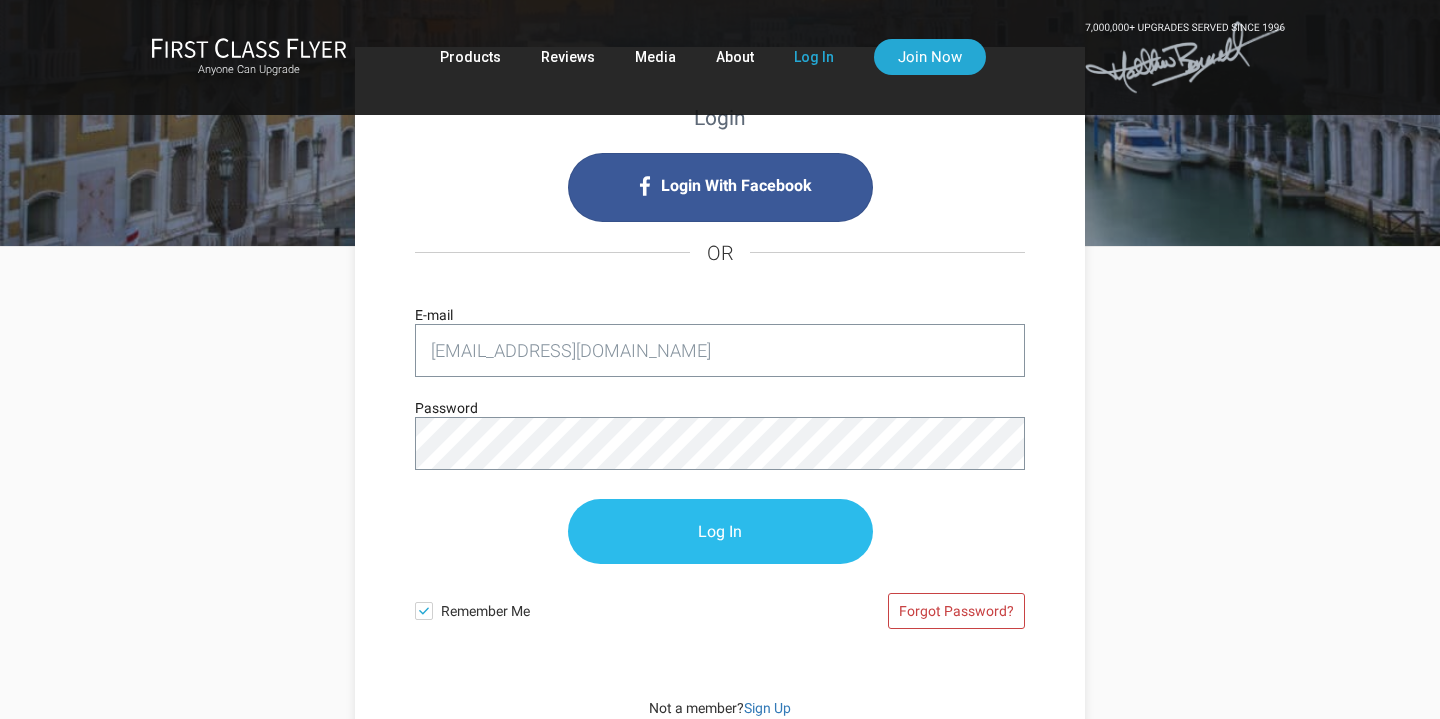 click on "Log In" at bounding box center (720, 531) 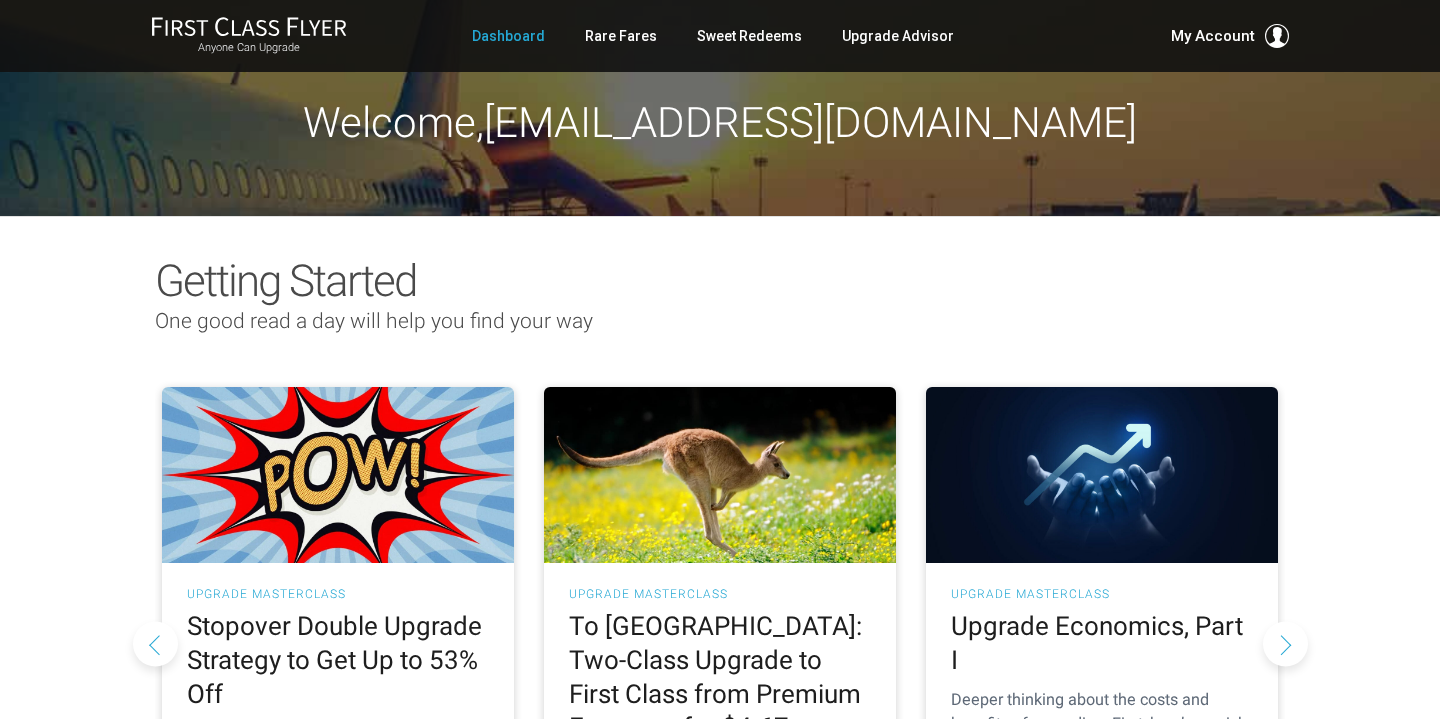 scroll, scrollTop: 0, scrollLeft: 0, axis: both 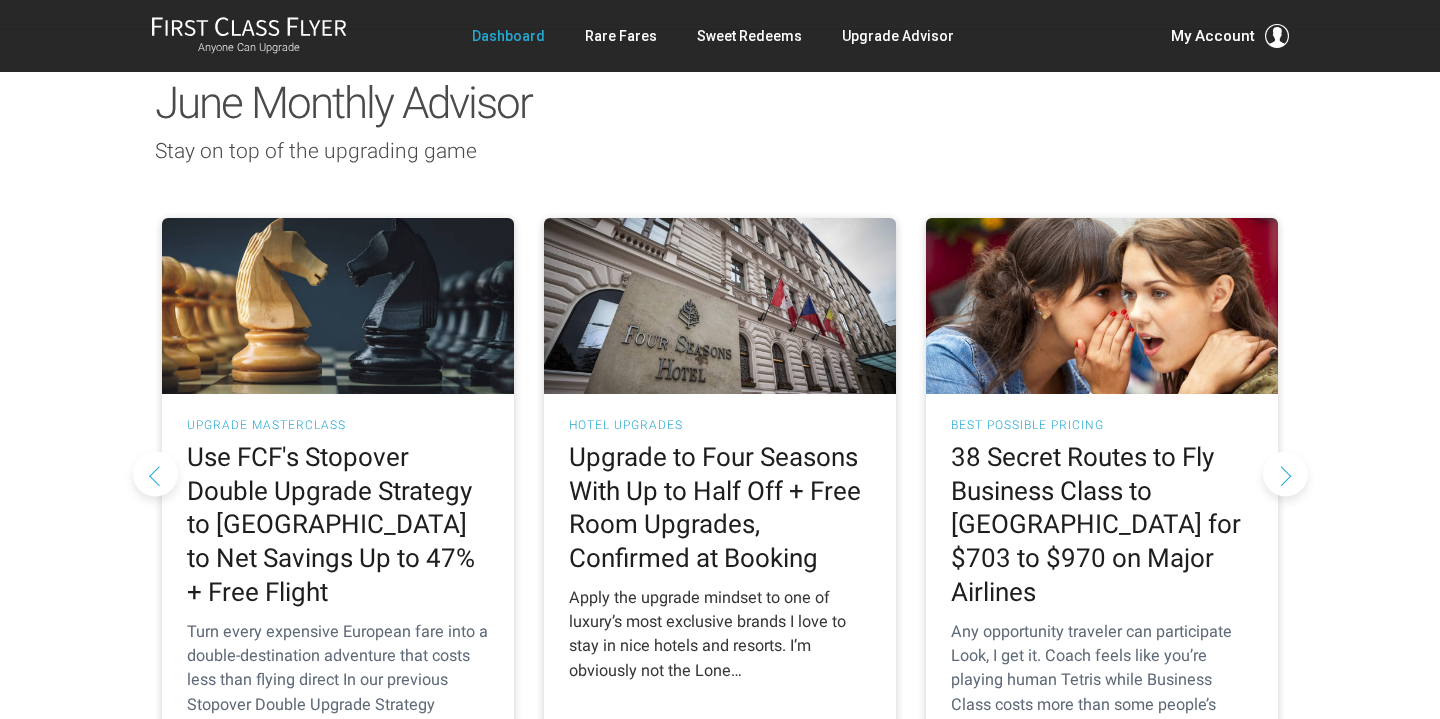 click on "Upgrade to Four Seasons With Up to Half Off + Free Room Upgrades, Confirmed at Booking" at bounding box center (720, 508) 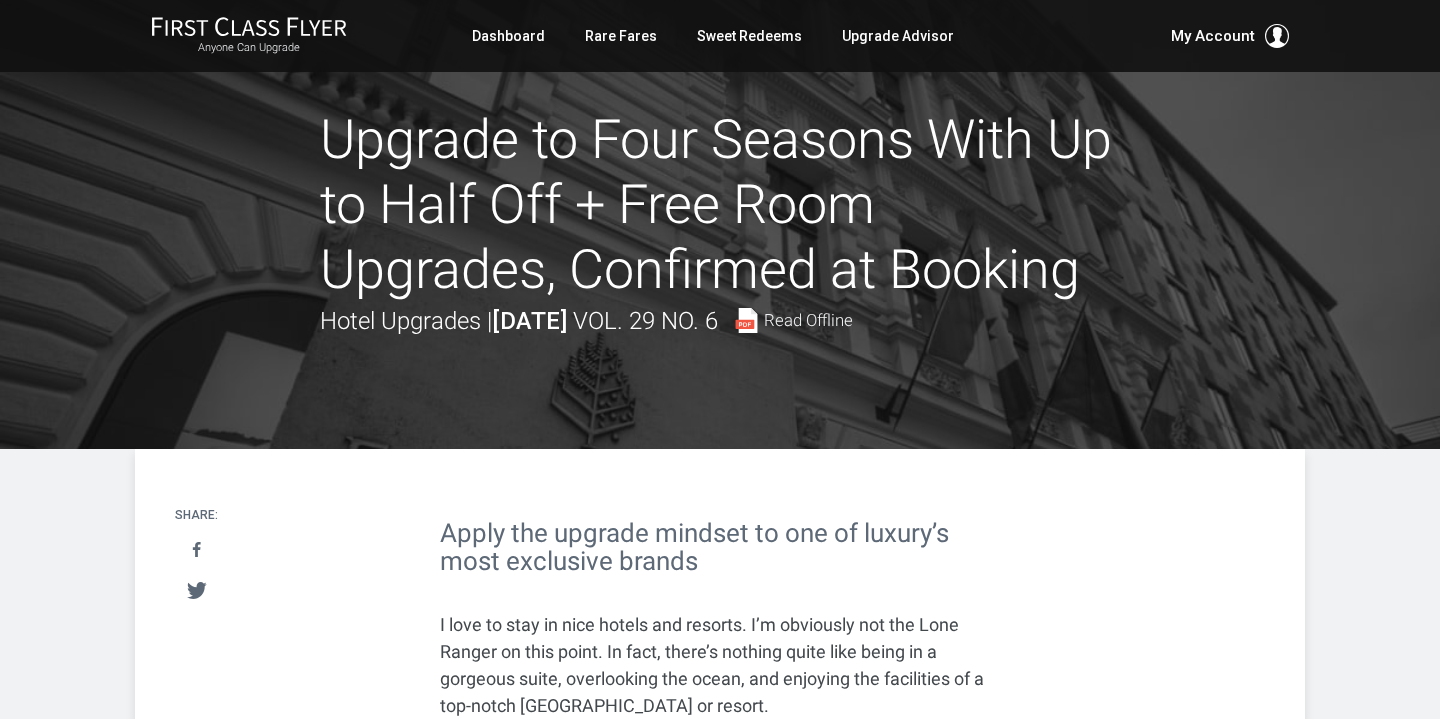 scroll, scrollTop: 0, scrollLeft: 0, axis: both 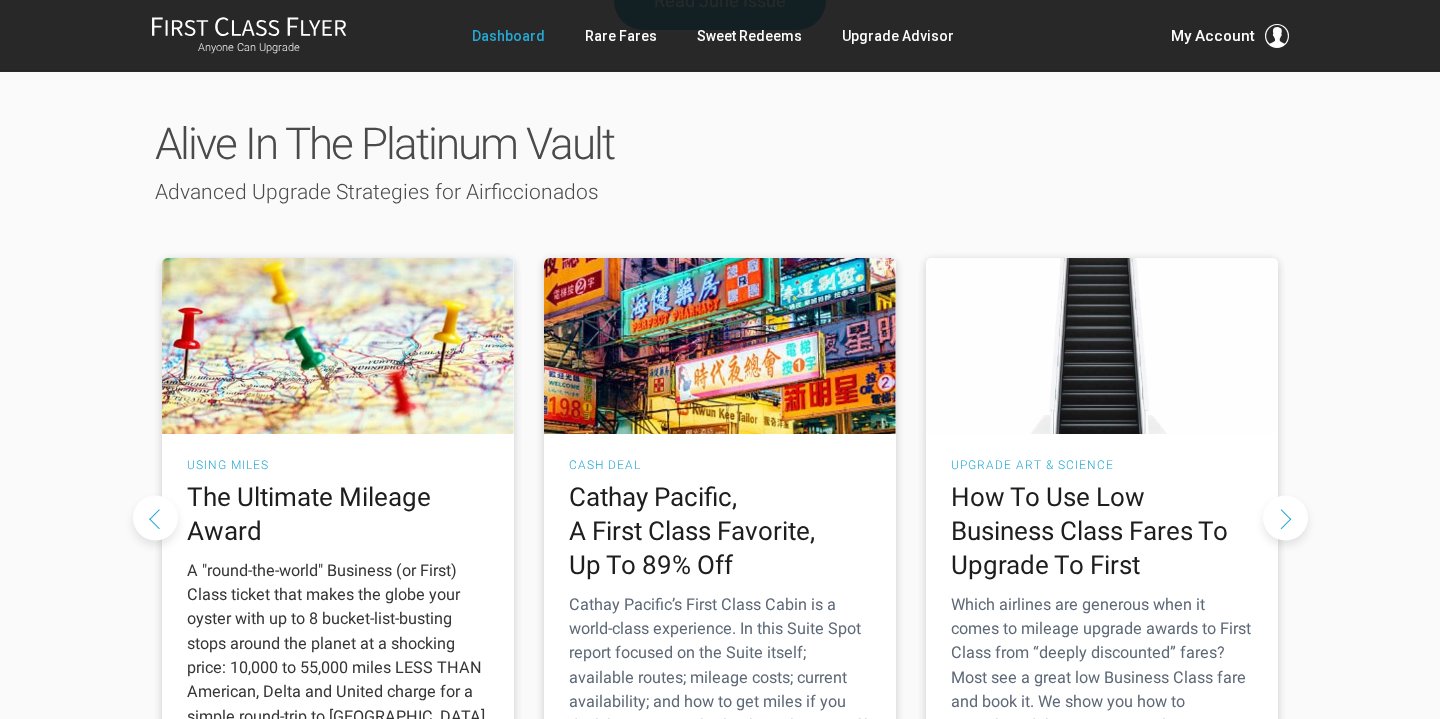 click on "The Ultimate Mileage Award" at bounding box center (338, 515) 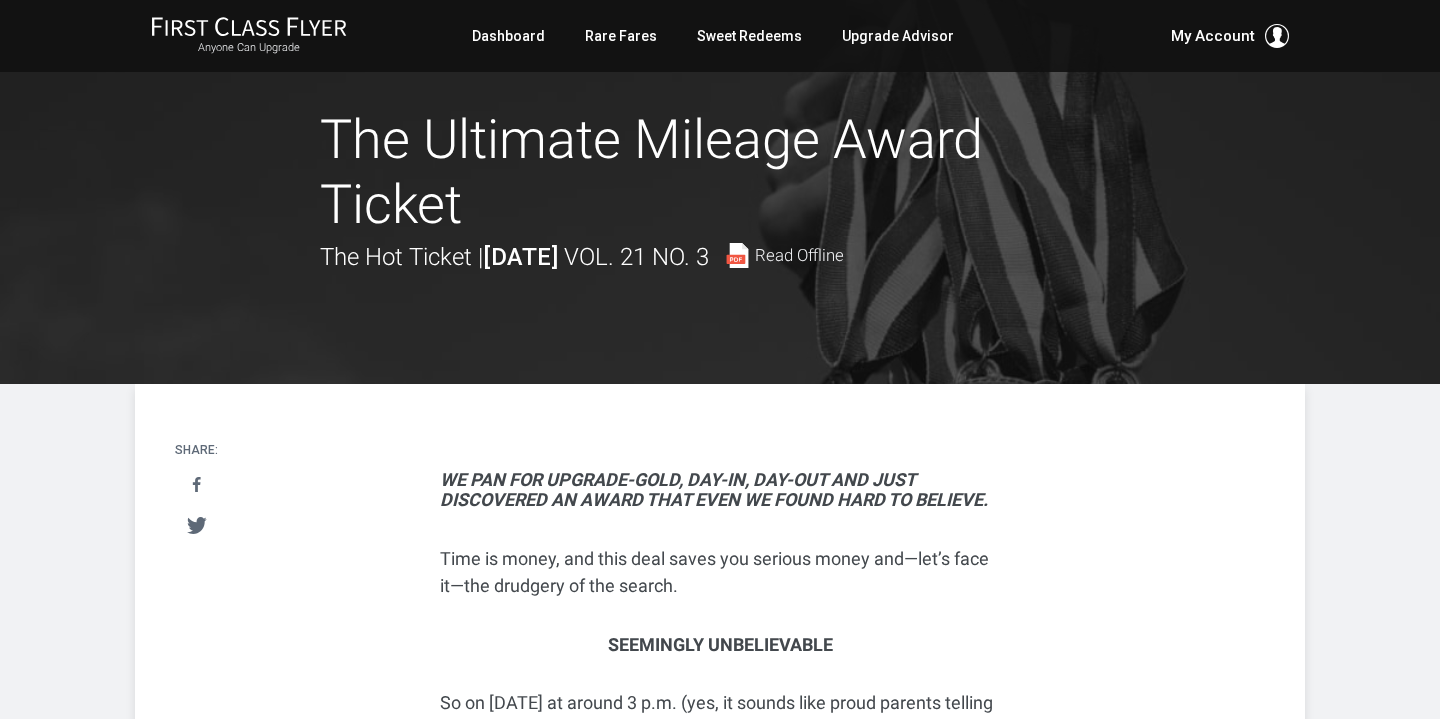 scroll, scrollTop: 0, scrollLeft: 0, axis: both 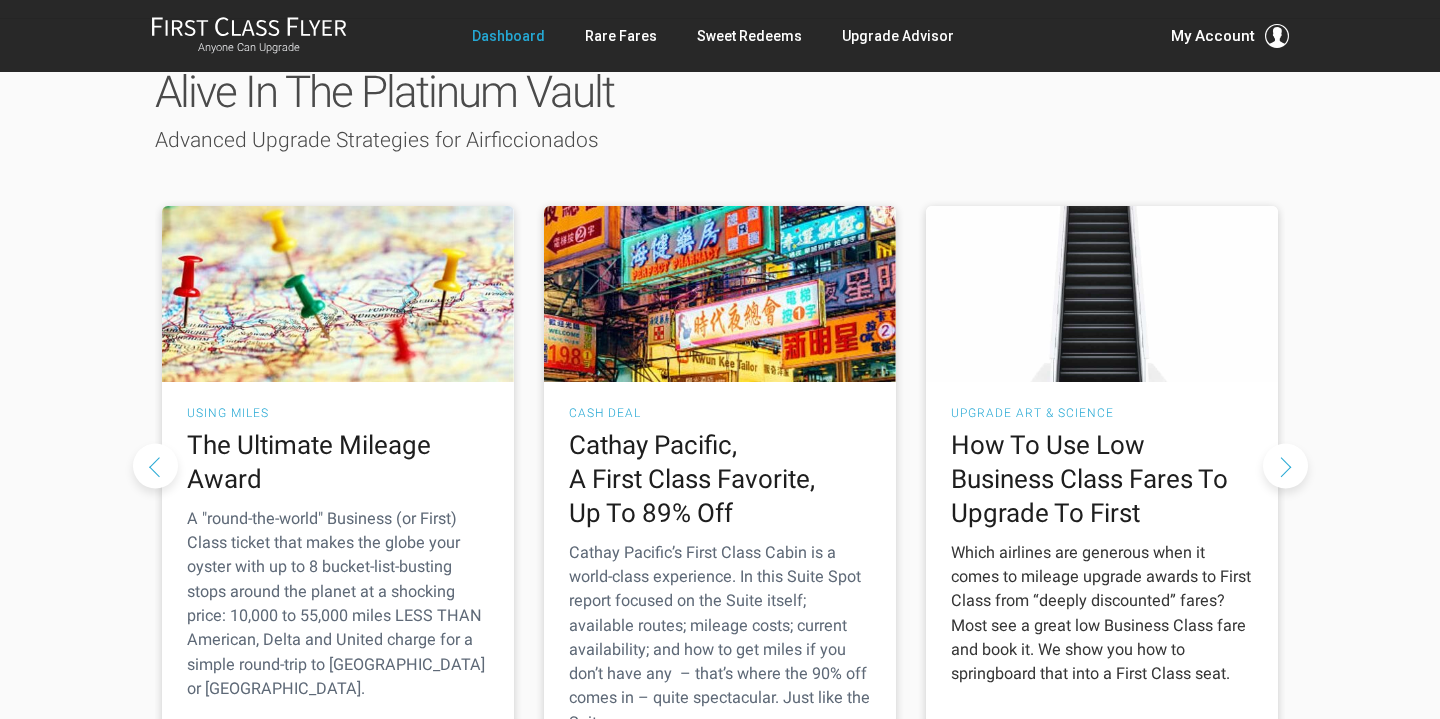 click on "How To Use Low Business Class Fares To Upgrade To First" at bounding box center (1102, 479) 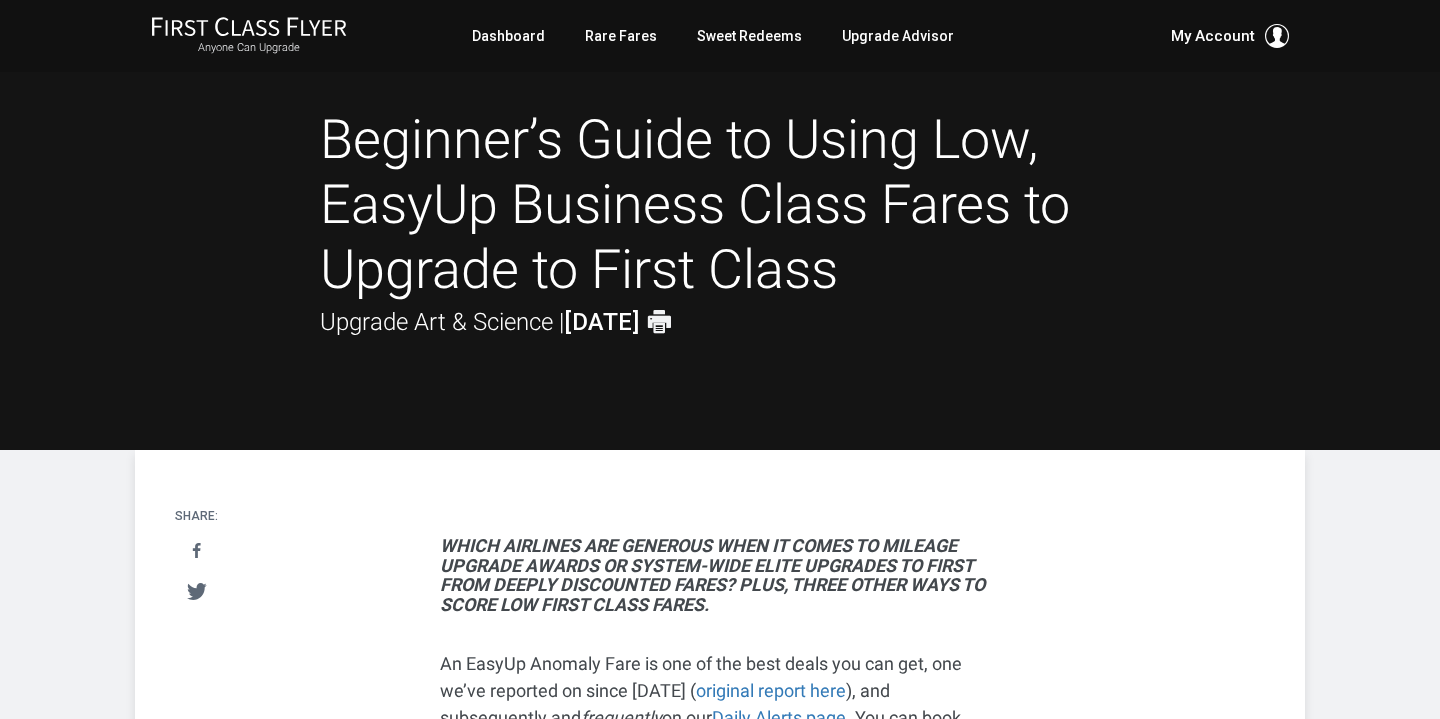 scroll, scrollTop: 0, scrollLeft: 0, axis: both 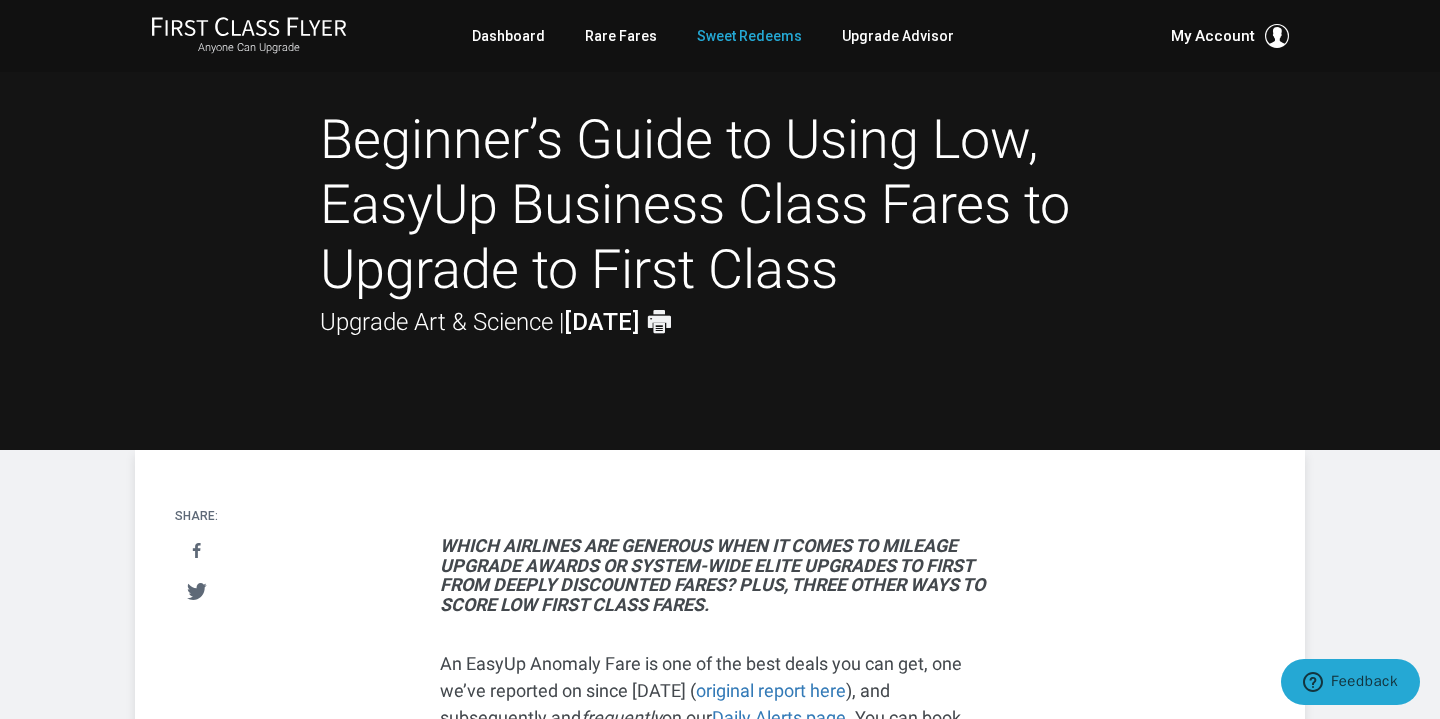 click on "Sweet Redeems" at bounding box center (749, 36) 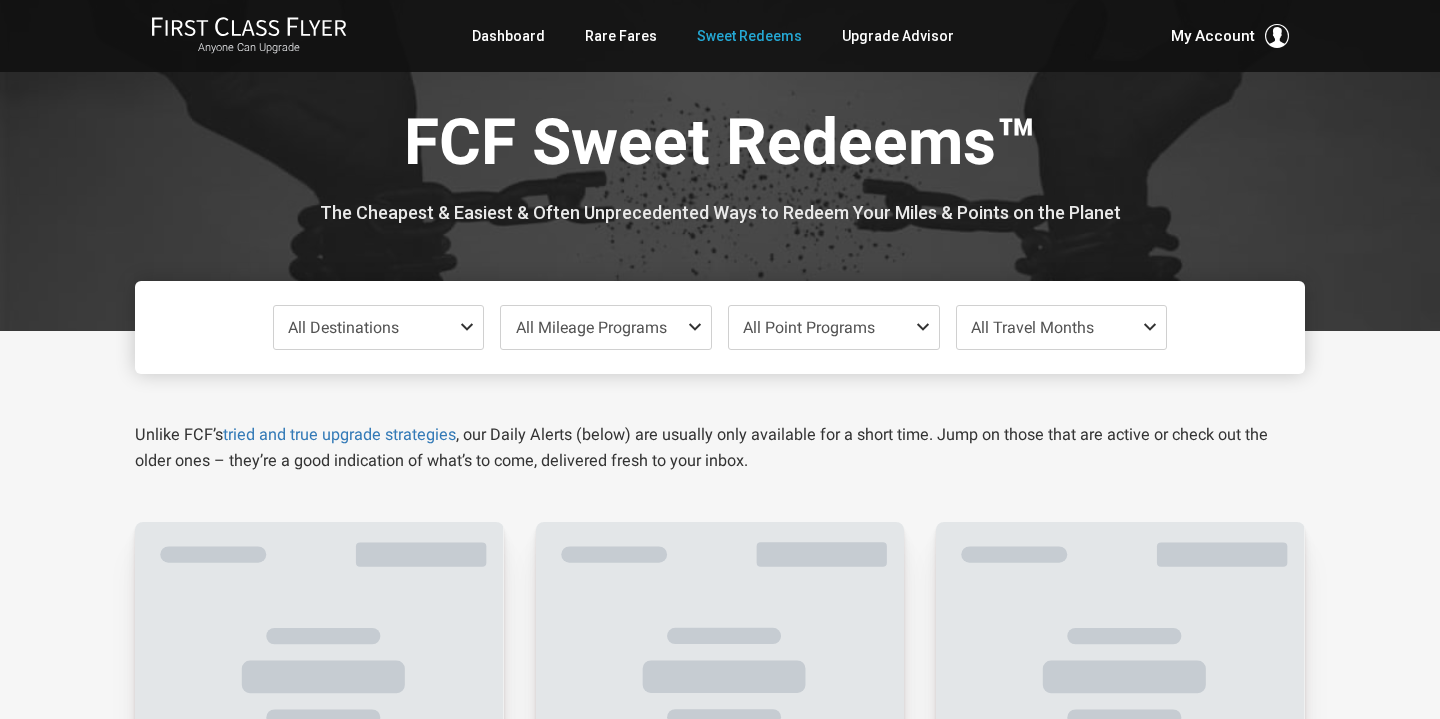 scroll, scrollTop: 0, scrollLeft: 0, axis: both 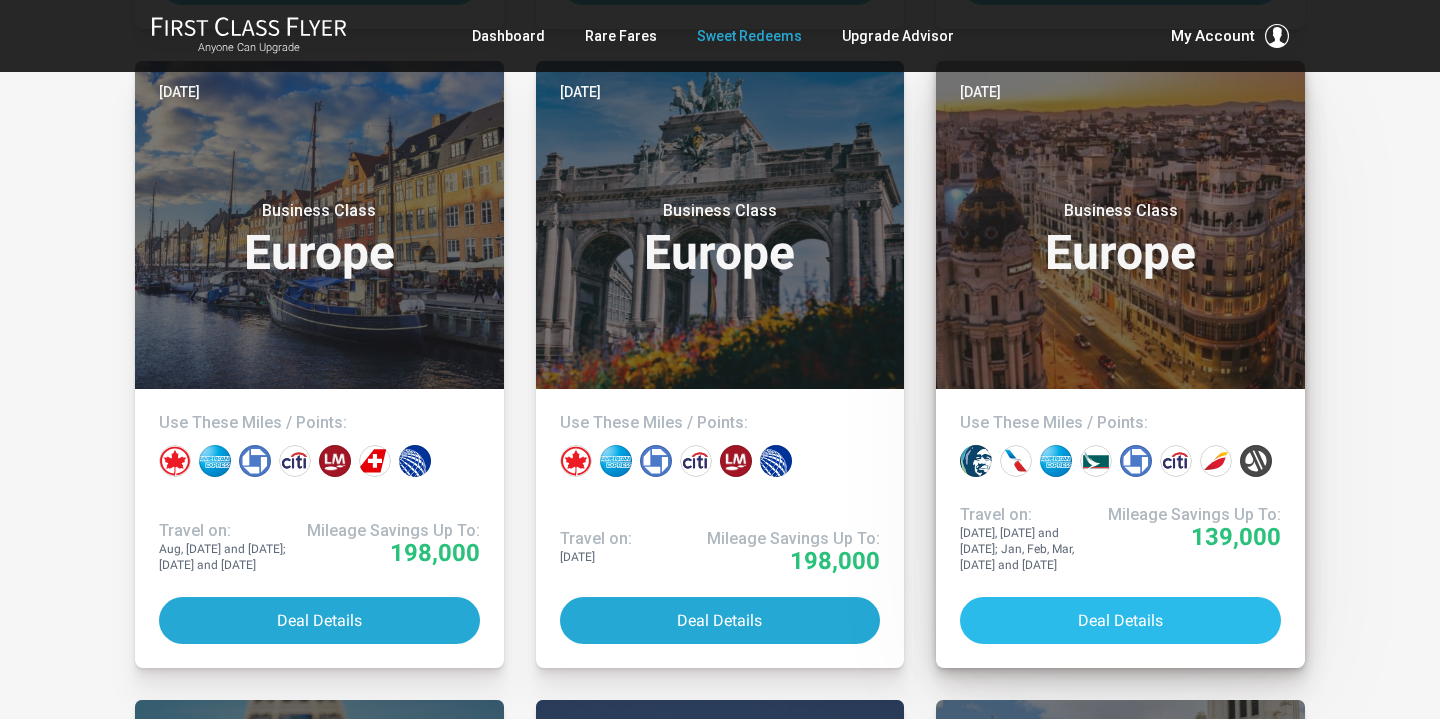 click on "Deal Details" at bounding box center [1120, 620] 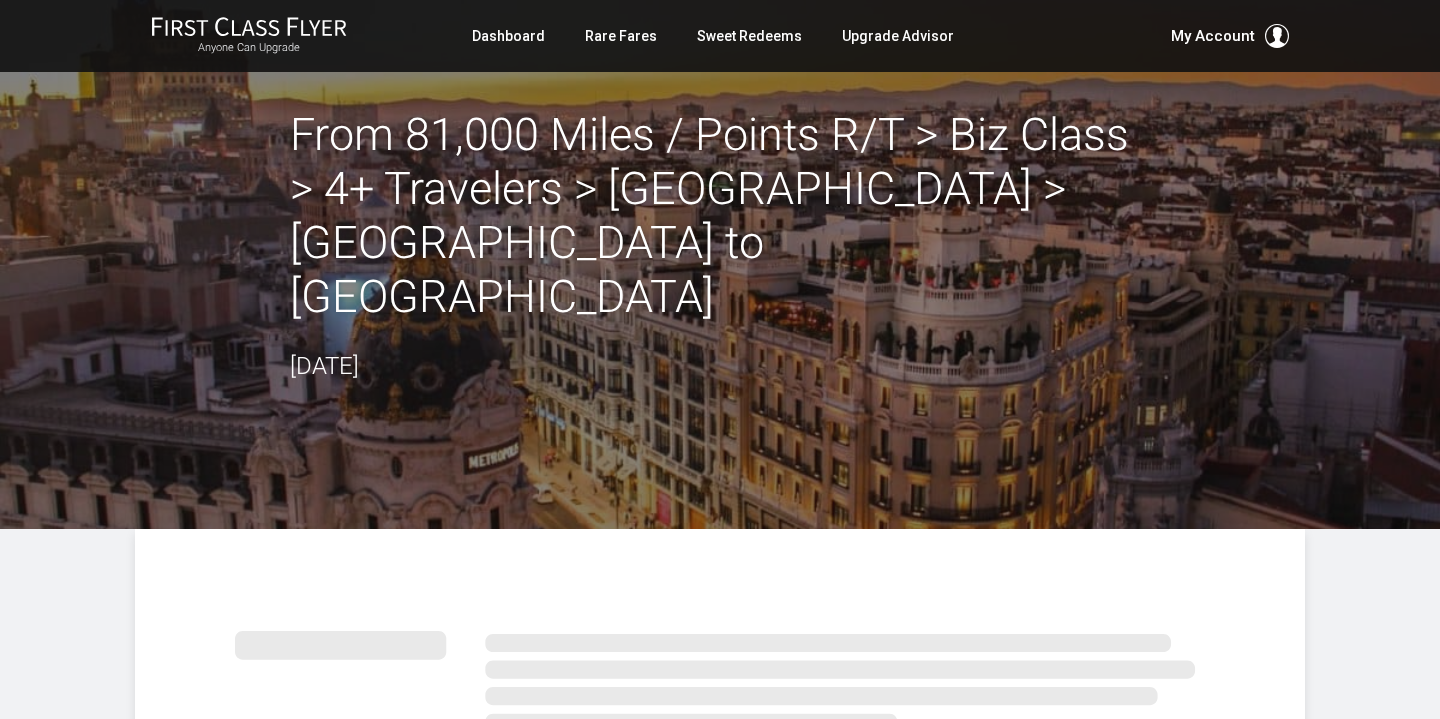 scroll, scrollTop: 0, scrollLeft: 0, axis: both 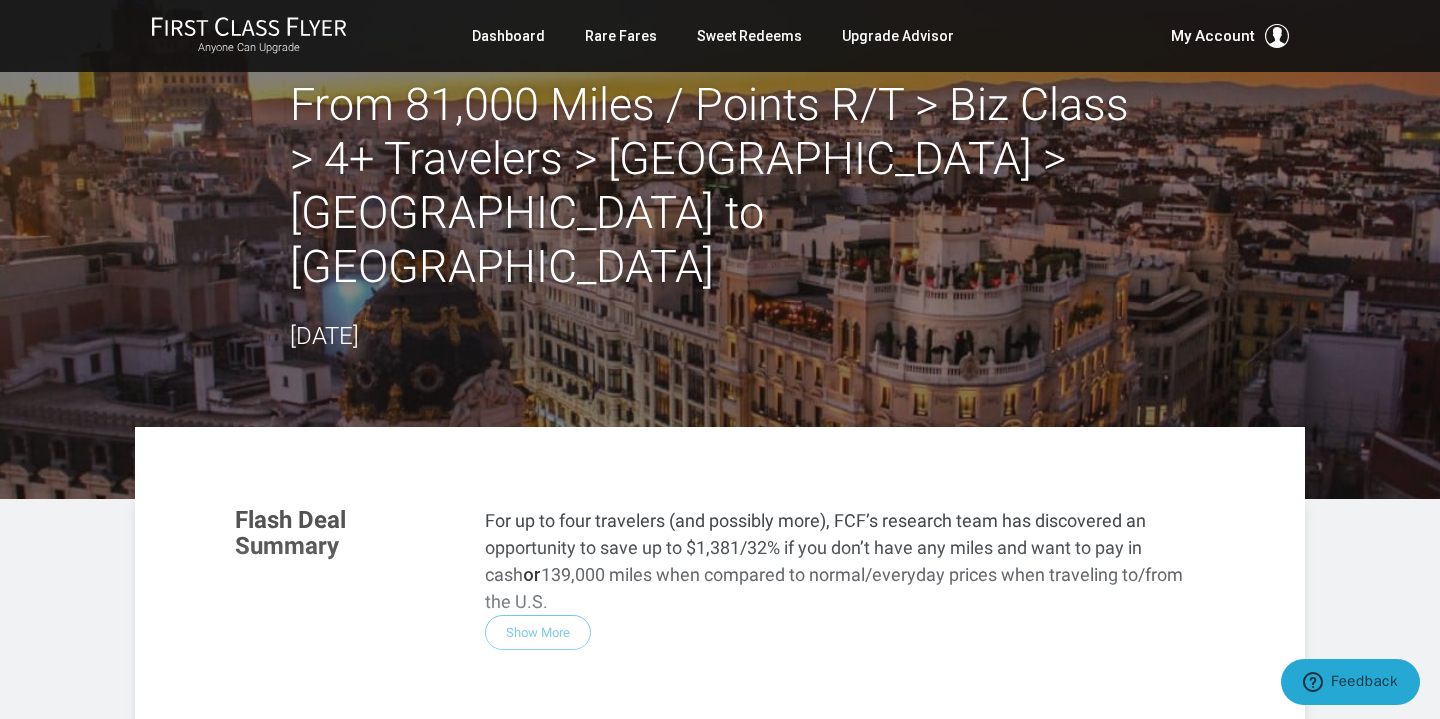 click on "Flash Deal Summary   For up to four travelers (and possibly more), FCF’s research team has discovered an opportunity to save up to $1,381/32% if you don’t have any miles and want to pay in cash  or  139,000 miles when compared to normal/everyday prices when traveling to/from the U.S. Show More    Example Deal Routes   Depending on the program, you may qualify for free connecting flights to and from your deal route airports.  Learn more .         From  Chicago             To  Madrid         JavaScript chart by amCharts 3.20.9     Deal Availability   Fly at other times and pay double or triple.
Partner availability varies...  Show More     Days Available    13+   9 to 12   4 to 8   2025   Jul         Aug           Sep       Oct       Nov       Dec         2026   Jan         Feb         Mar         Apr       May       Jun         Jul                   4 Seats       2 Seats     1 Seat   Access Deal With Miles       Normal Everyday Price: 220,000 on American Airlines       (Operating Airline)" at bounding box center (720, 612) 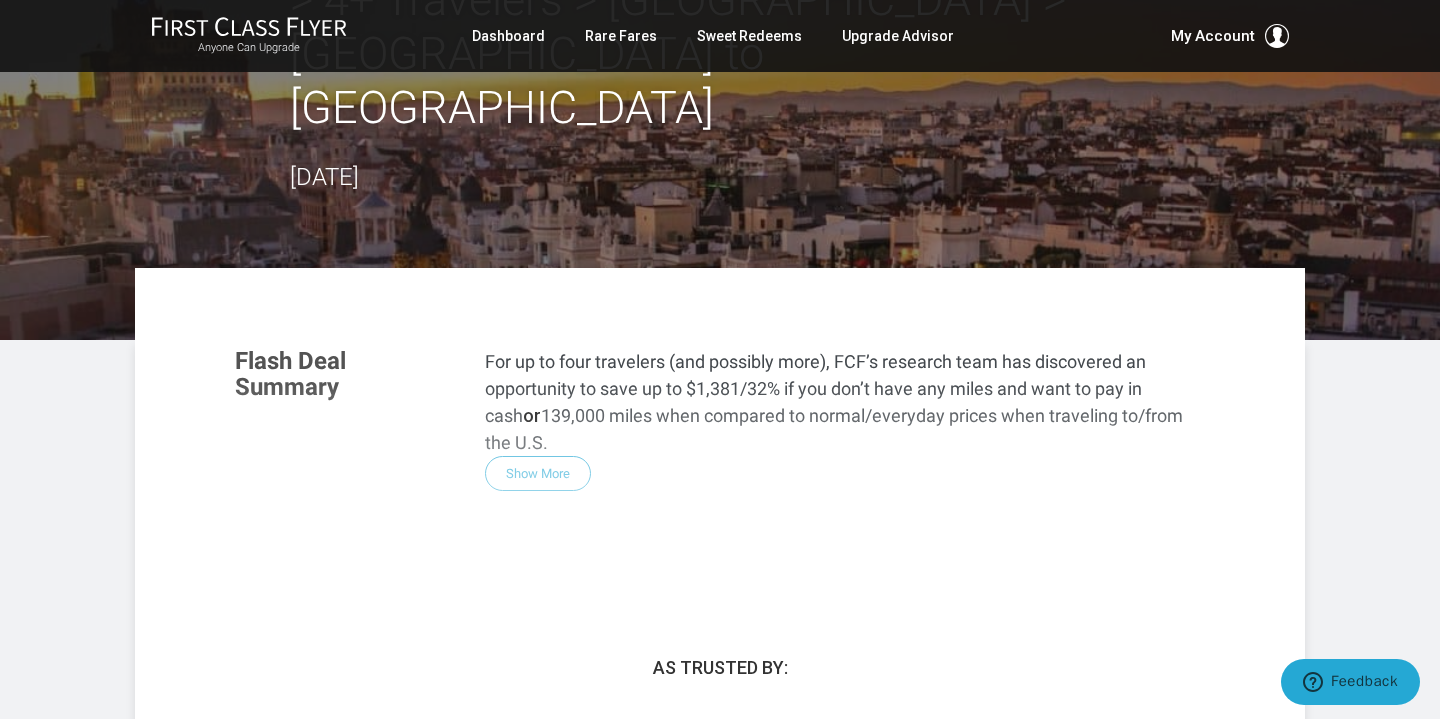scroll, scrollTop: 188, scrollLeft: 0, axis: vertical 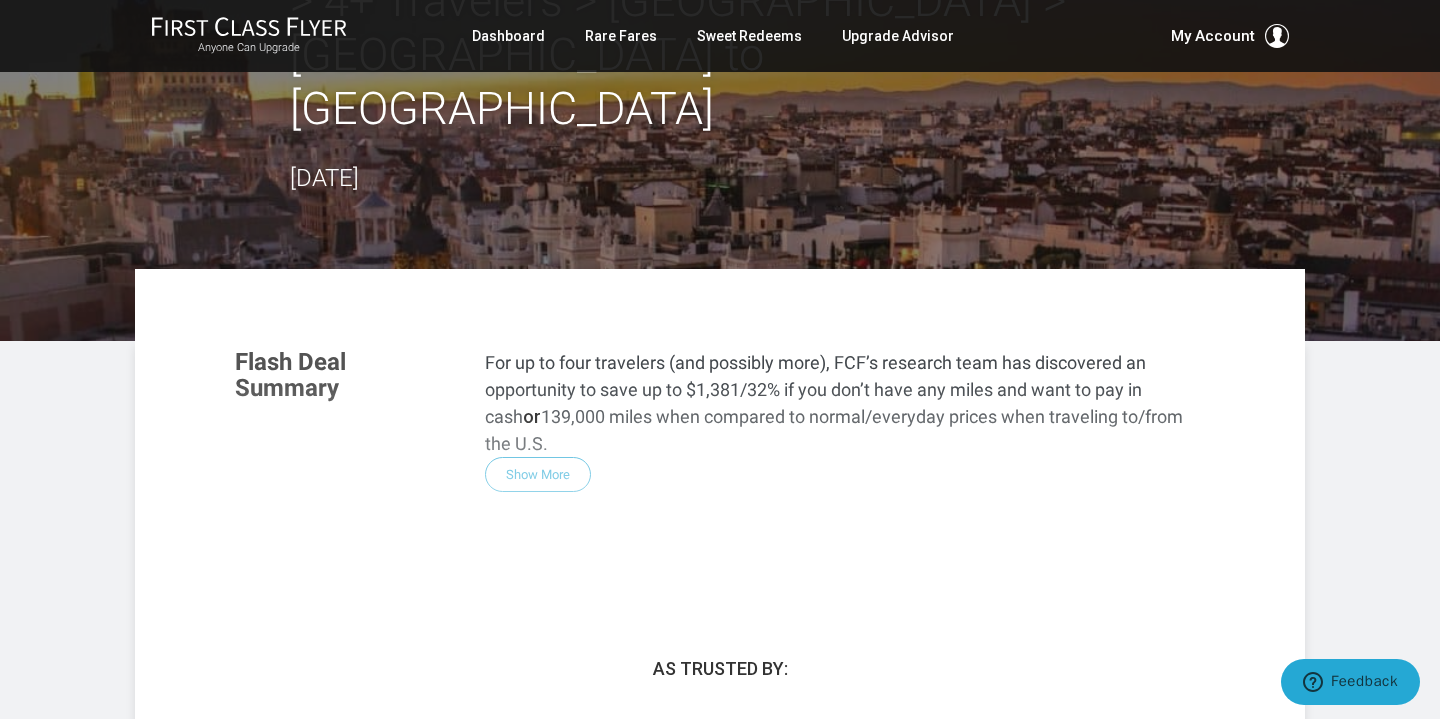 click on "Flash Deal Summary   For up to four travelers (and possibly more), FCF’s research team has discovered an opportunity to save up to $1,381/32% if you don’t have any miles and want to pay in cash  or  139,000 miles when compared to normal/everyday prices when traveling to/from the U.S. Show More    Example Deal Routes   Depending on the program, you may qualify for free connecting flights to and from your deal route airports.  Learn more .         From  Chicago             To  Madrid         JavaScript chart by amCharts 3.20.9     Deal Availability   Fly at other times and pay double or triple.
Partner availability varies...  Show More     Days Available    13+   9 to 12   4 to 8   2025   Jul         Aug           Sep       Oct       Nov       Dec         2026   Jan         Feb         Mar         Apr       May       Jun         Jul                   4 Seats       2 Seats     1 Seat   Access Deal With Miles       Normal Everyday Price: 220,000 on American Airlines       (Operating Airline)" at bounding box center (720, 454) 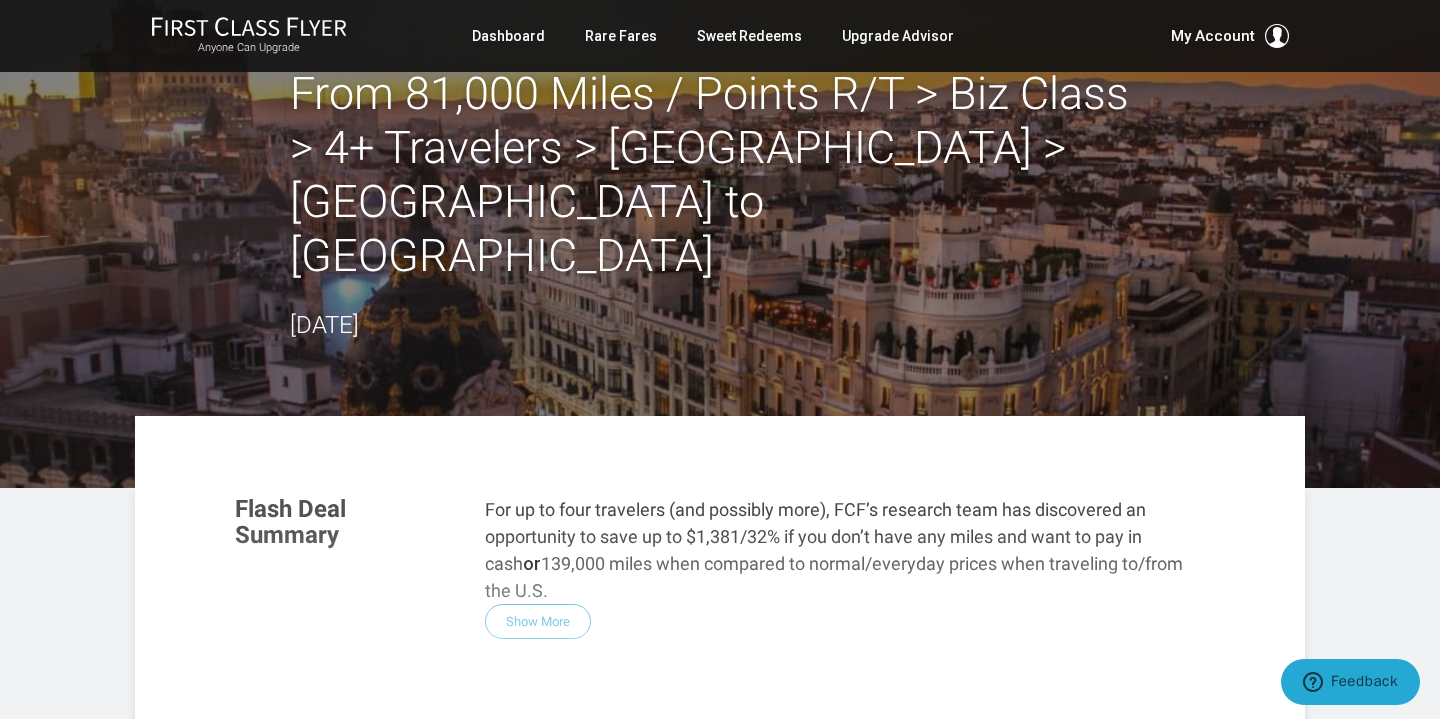 scroll, scrollTop: 73, scrollLeft: 0, axis: vertical 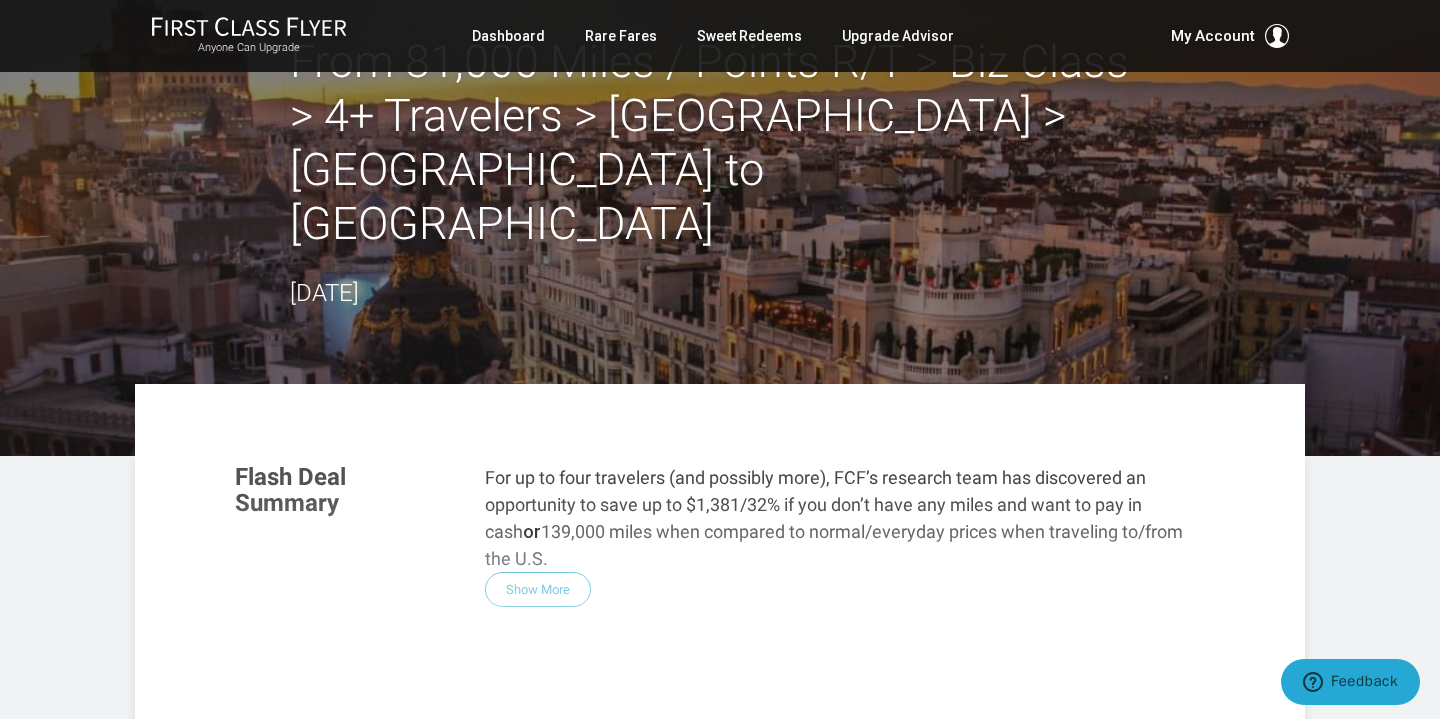 click on "Flash Deal Summary   For up to four travelers (and possibly more), FCF’s research team has discovered an opportunity to save up to $1,381/32% if you don’t have any miles and want to pay in cash  or  139,000 miles when compared to normal/everyday prices when traveling to/from the U.S. Show More    Example Deal Routes   Depending on the program, you may qualify for free connecting flights to and from your deal route airports.  Learn more .         From  Chicago             To  Madrid         JavaScript chart by amCharts 3.20.9     Deal Availability   Fly at other times and pay double or triple.
Partner availability varies...  Show More     Days Available    13+   9 to 12   4 to 8   2025   Jul         Aug           Sep       Oct       Nov       Dec         2026   Jan         Feb         Mar         Apr       May       Jun         Jul                   4 Seats       2 Seats     1 Seat   Access Deal With Miles       Normal Everyday Price: 220,000 on American Airlines       (Operating Airline)" at bounding box center [720, 569] 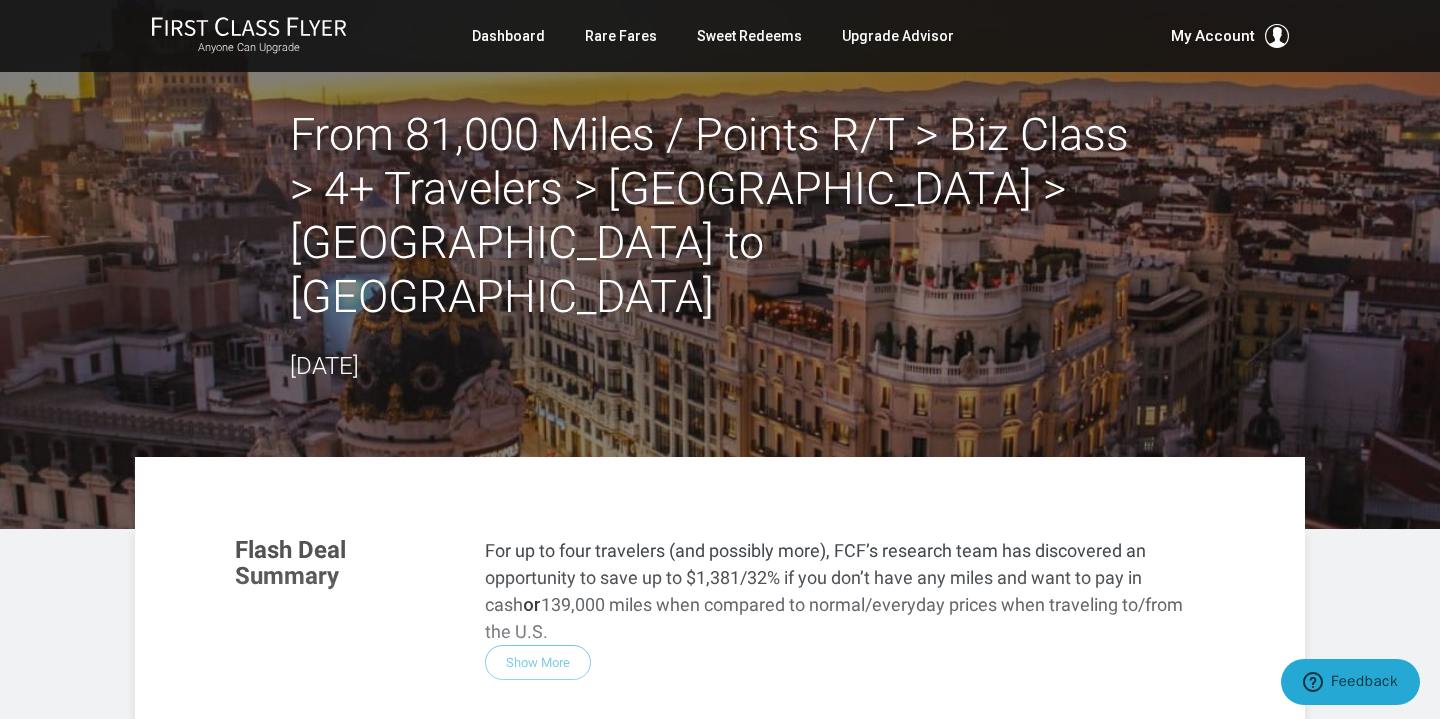 scroll, scrollTop: 0, scrollLeft: 0, axis: both 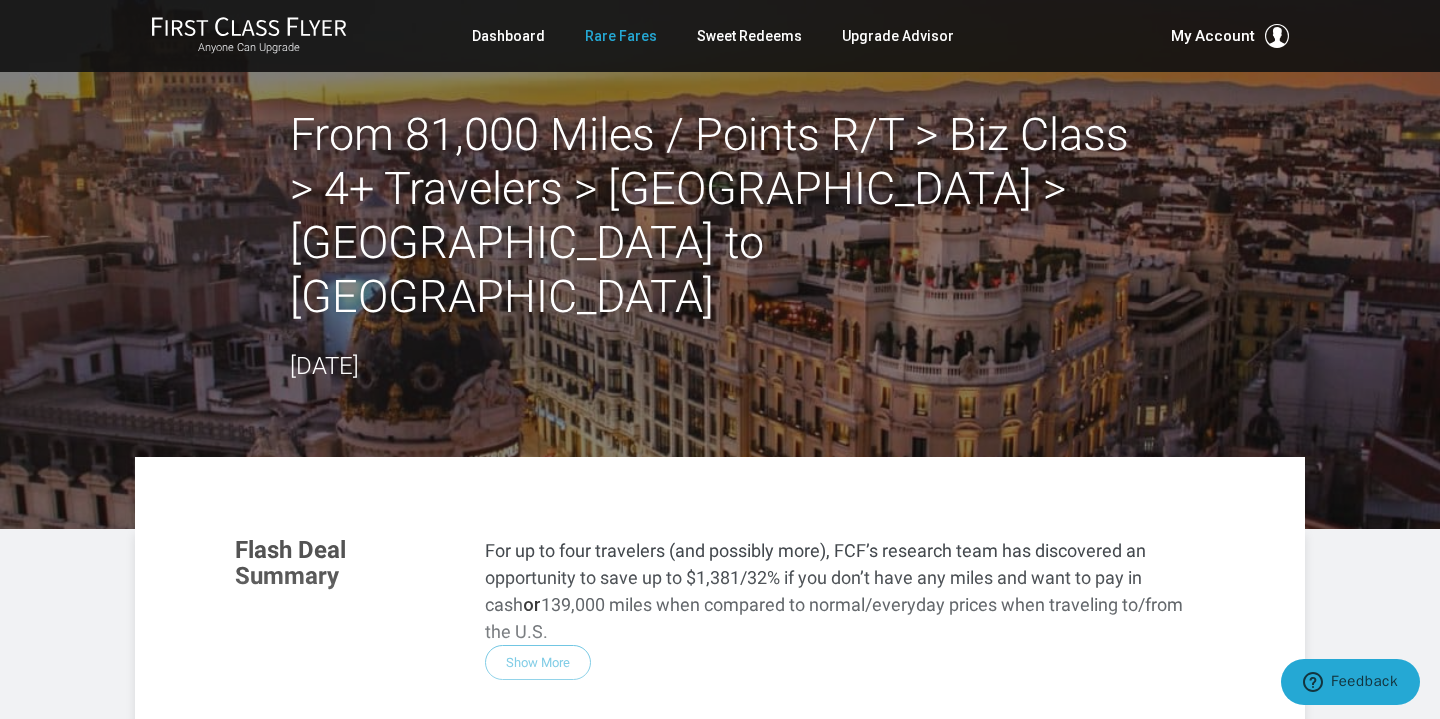 click on "Rare Fares" at bounding box center [621, 36] 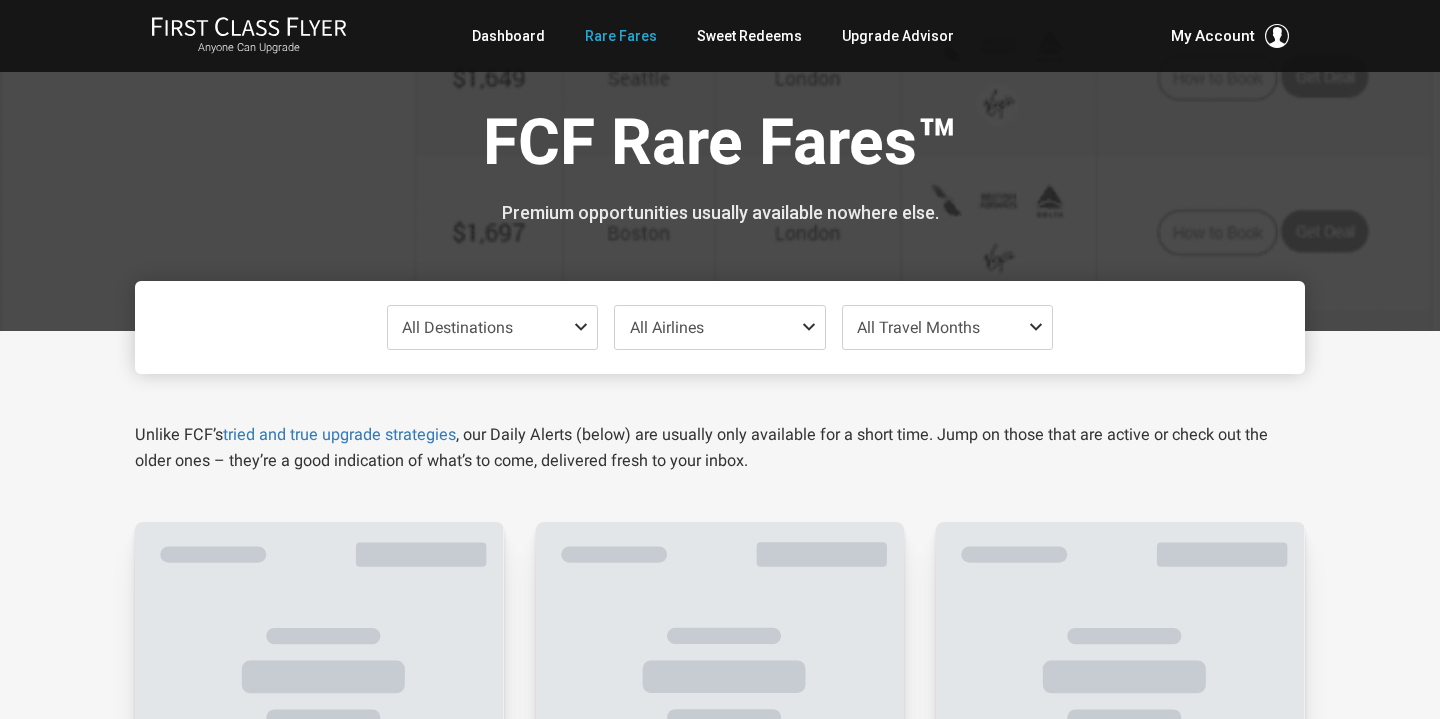 scroll, scrollTop: 0, scrollLeft: 0, axis: both 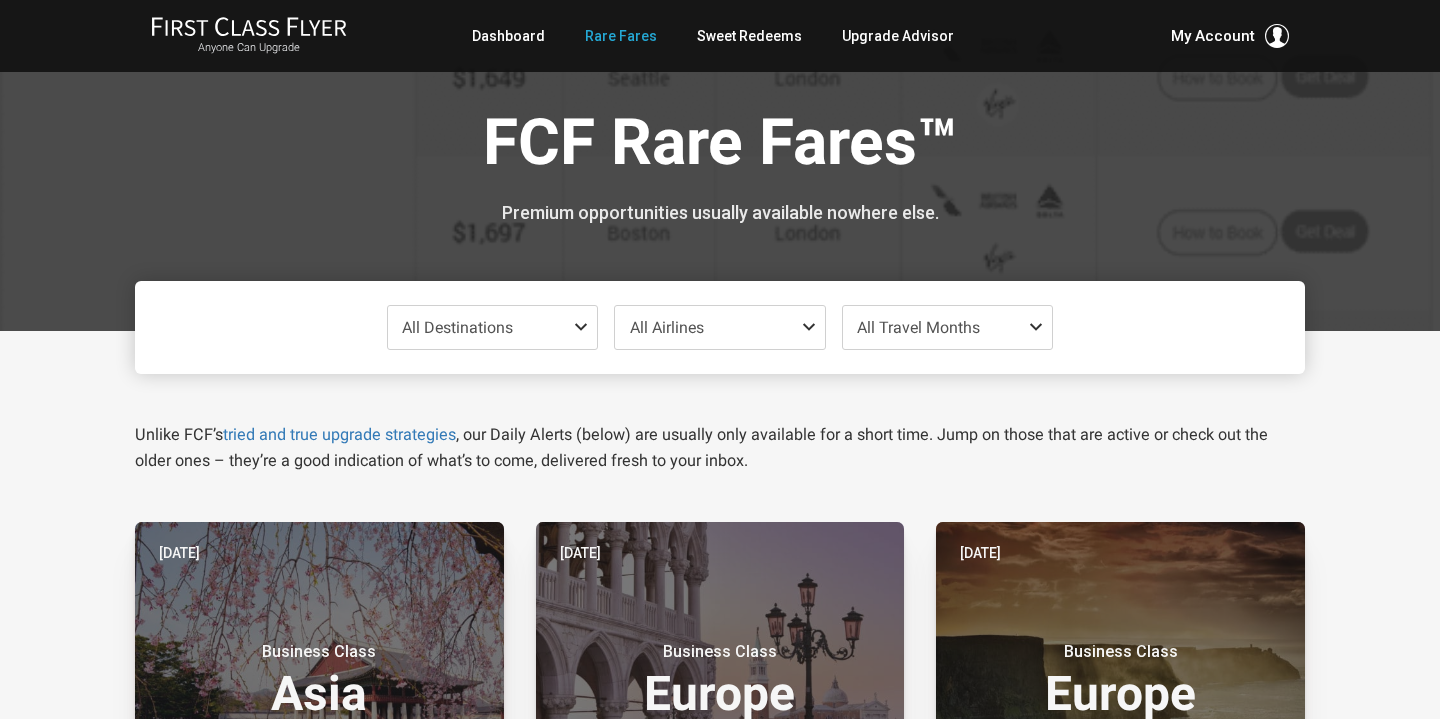 click at bounding box center (585, 327) 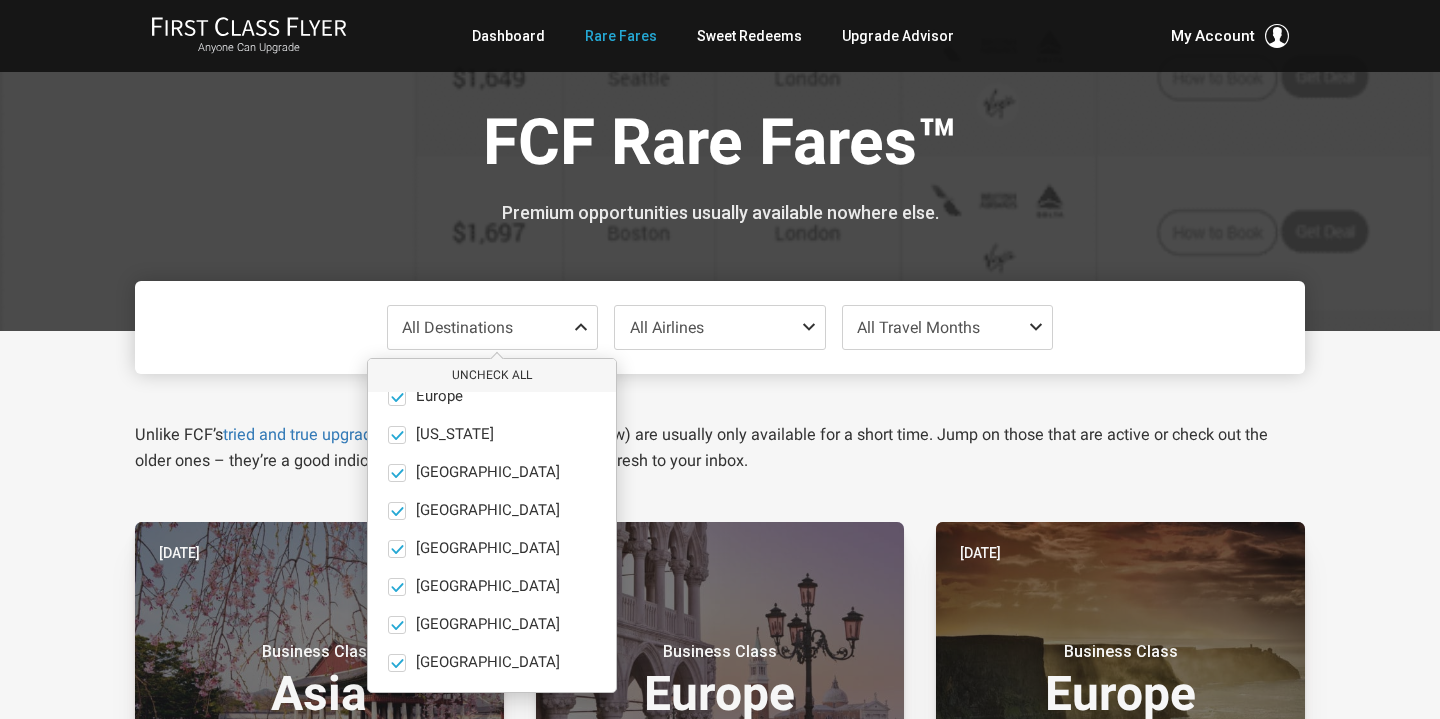 scroll, scrollTop: 138, scrollLeft: 0, axis: vertical 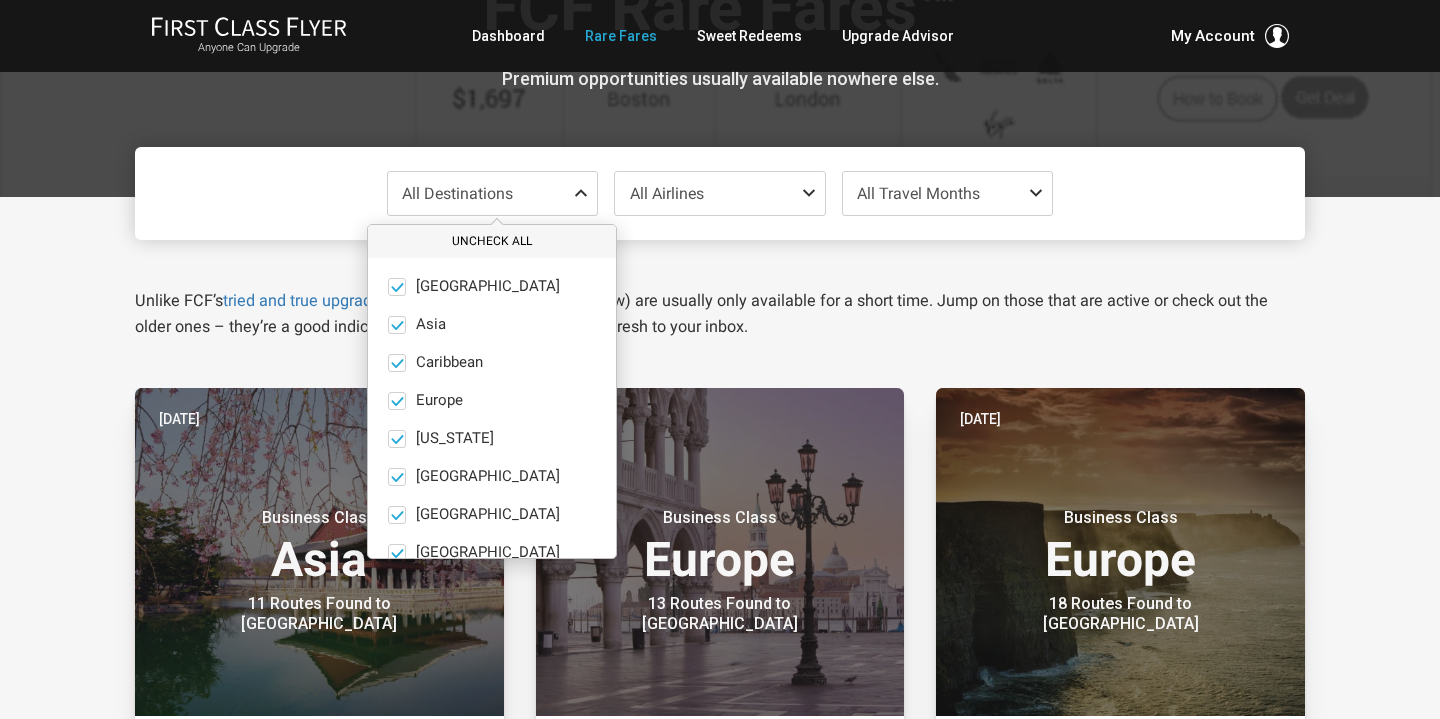 click on "Uncheck All" at bounding box center [492, 241] 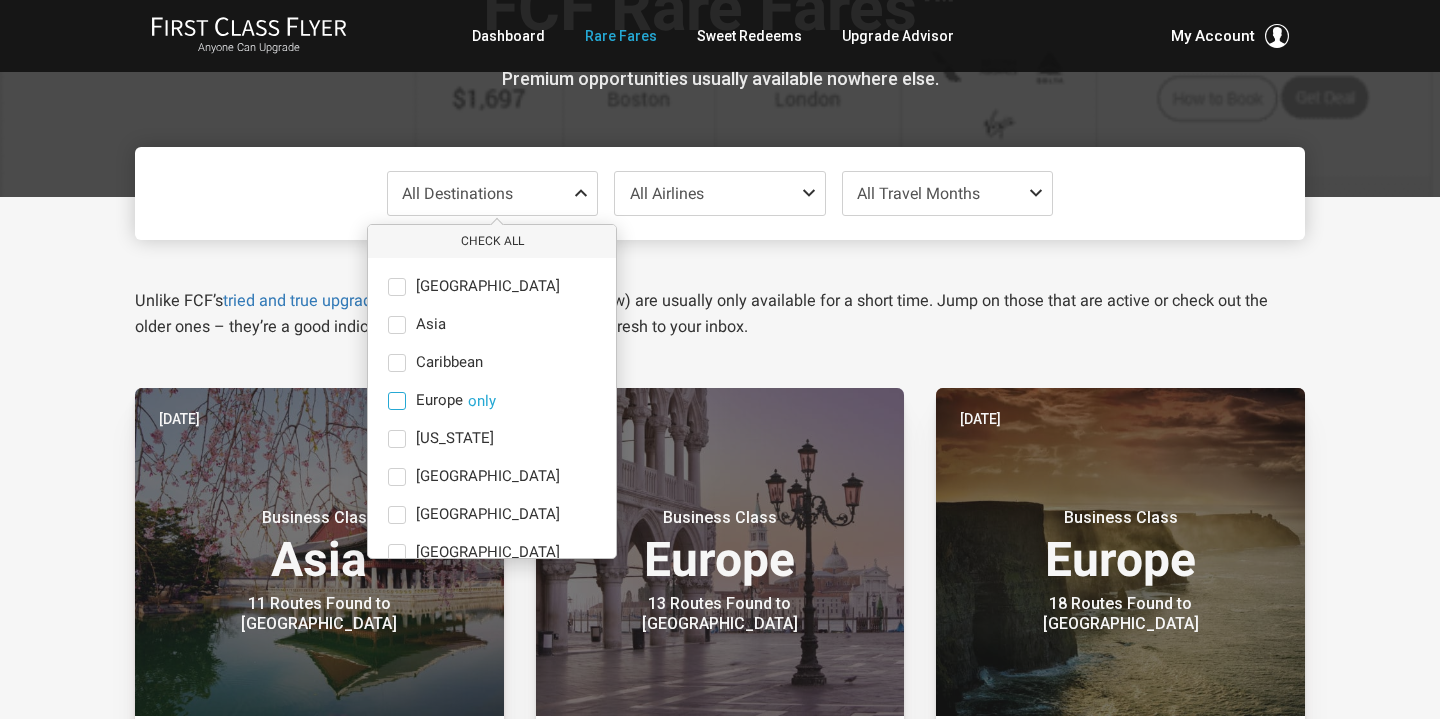 click at bounding box center [397, 401] 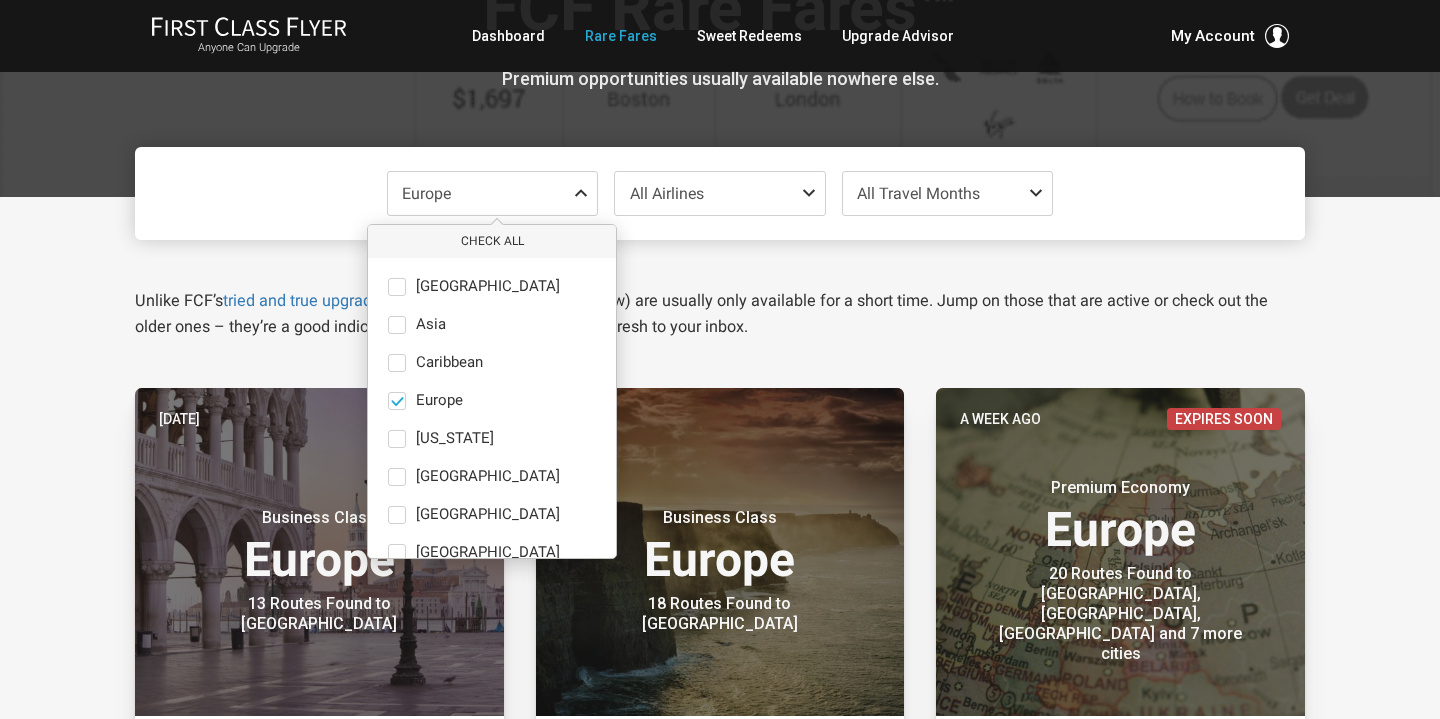 click on "Europe Check All Africa  only  Asia  only  Caribbean  only  [GEOGRAPHIC_DATA]  only  [US_STATE]  only  [GEOGRAPHIC_DATA]  only  [GEOGRAPHIC_DATA]  only  [GEOGRAPHIC_DATA]  only  [GEOGRAPHIC_DATA]  only  [GEOGRAPHIC_DATA]  only  [GEOGRAPHIC_DATA]  only  All Airlines Uncheck All Star Alliance Air Canada  only  Air [GEOGRAPHIC_DATA]  only  All Nippon Airways  only  Asiana  only  Austrian Airlines‎  only  Brussels Airlines  only  EVA Air  only  LifeMiles  only  Lot Polish  only  Lufthansa  only  Scandinavian - SAS  only  Singapore Airlines  only  South African Airways  only  Swiss  only  TAP Portugal  only  Turkish Airlines  only  United  only  Oneworld [US_STATE] Airlines  only  American Airlines  only  British Airways  only  Cathay Pacific  only  Fiji Airways  only  Finnair  only  Iberia  only  Japan Airlines  only  JetBlue  only  Qantas  only  [GEOGRAPHIC_DATA]  only  SkyTeam Aerolineas Argentinas  only  Air France  only  Alitalia  only  China Southern  only  Delta Airlines  only  KLM  only  Korean Air  only  Virgin Atlantic  only  Non-Alliance Aer Lingus  only  Air Tahiti Nui  only" at bounding box center [720, 1621] 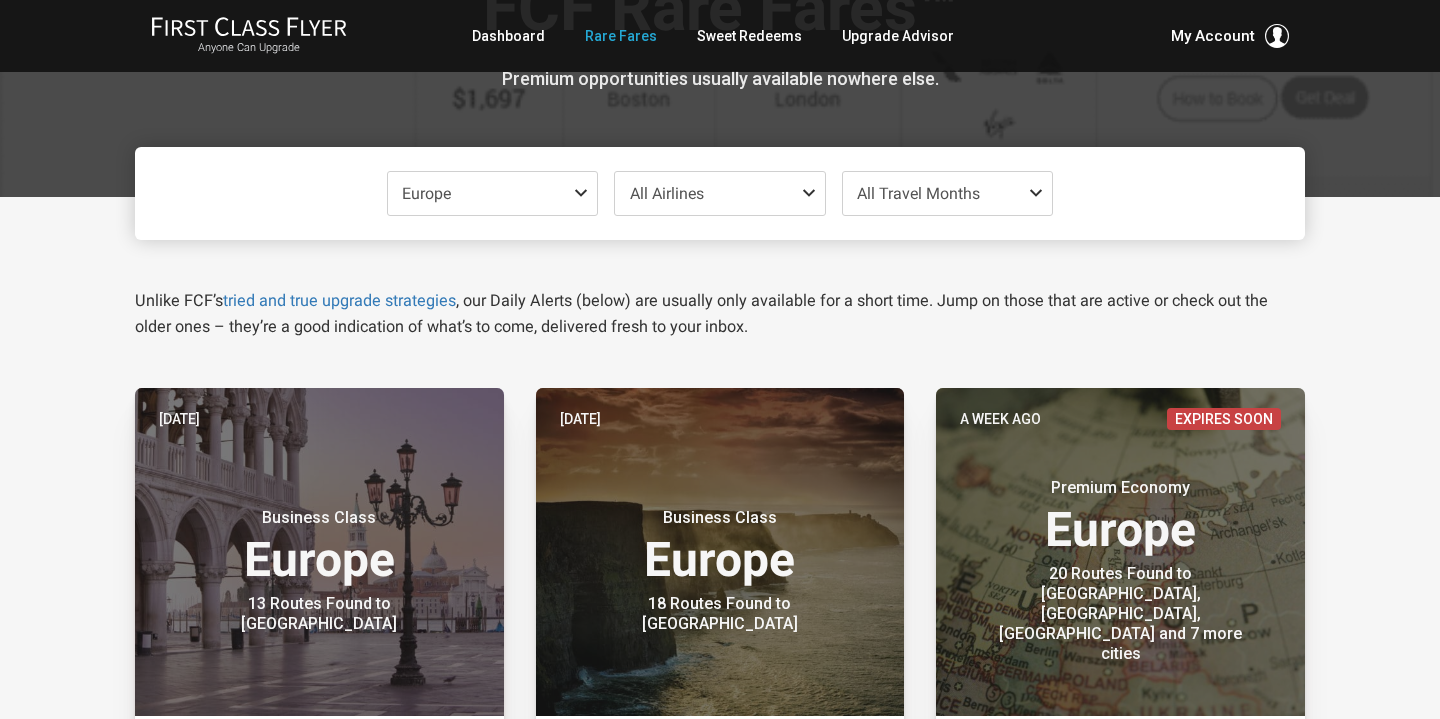 click at bounding box center (813, 193) 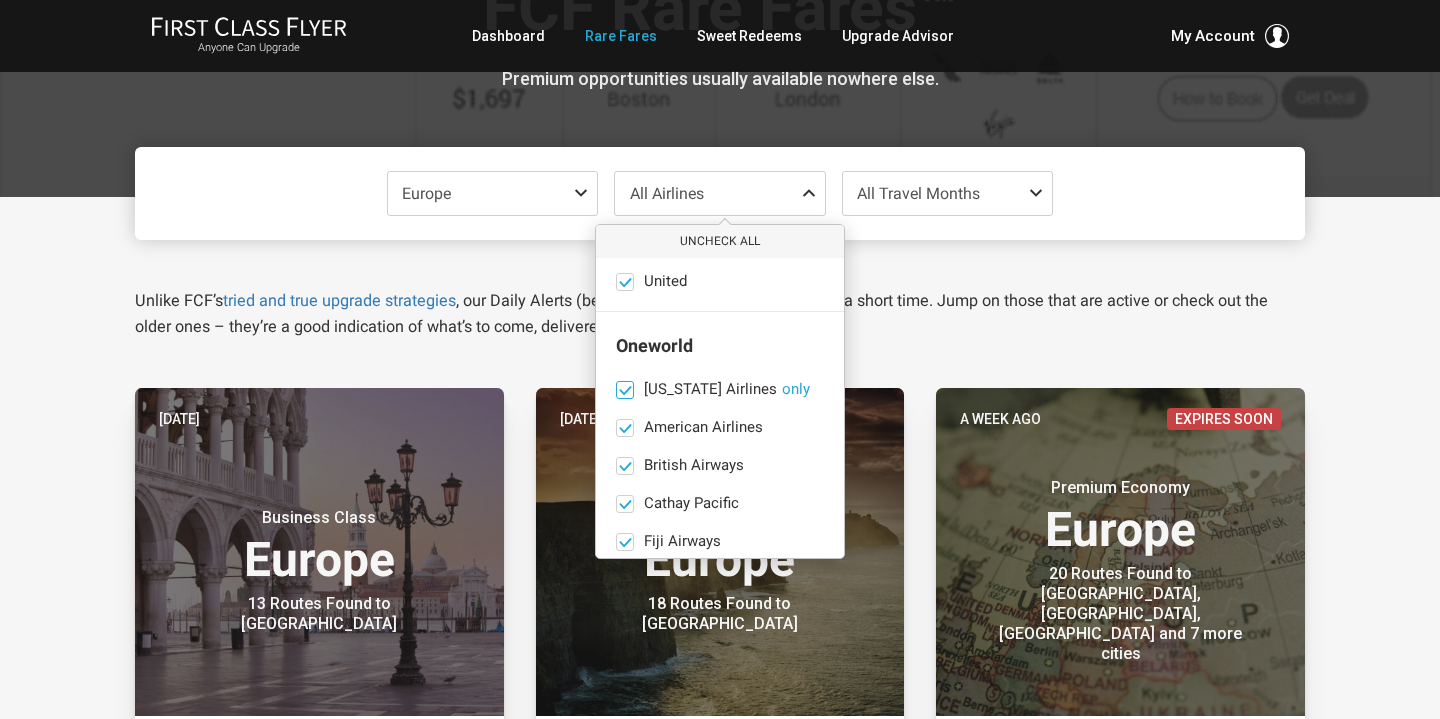 scroll, scrollTop: 720, scrollLeft: 0, axis: vertical 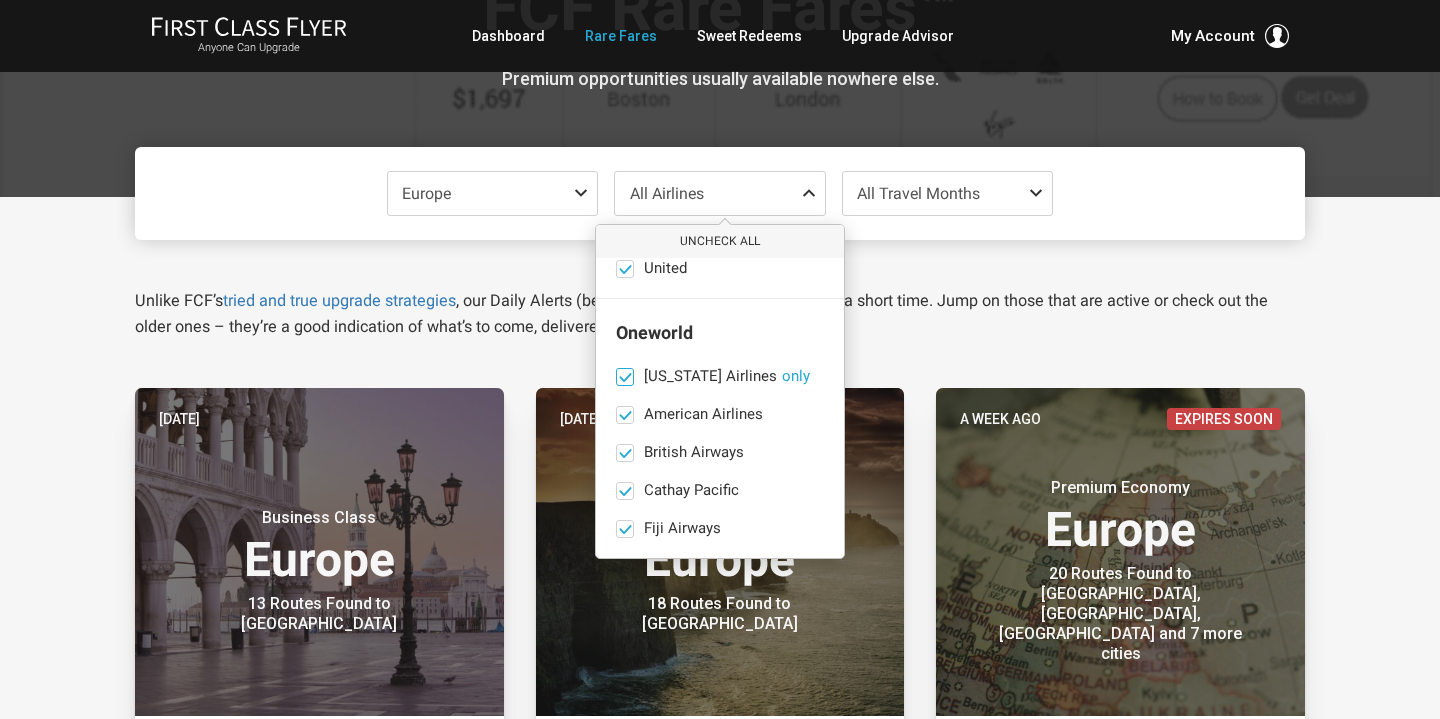 click at bounding box center (625, 376) 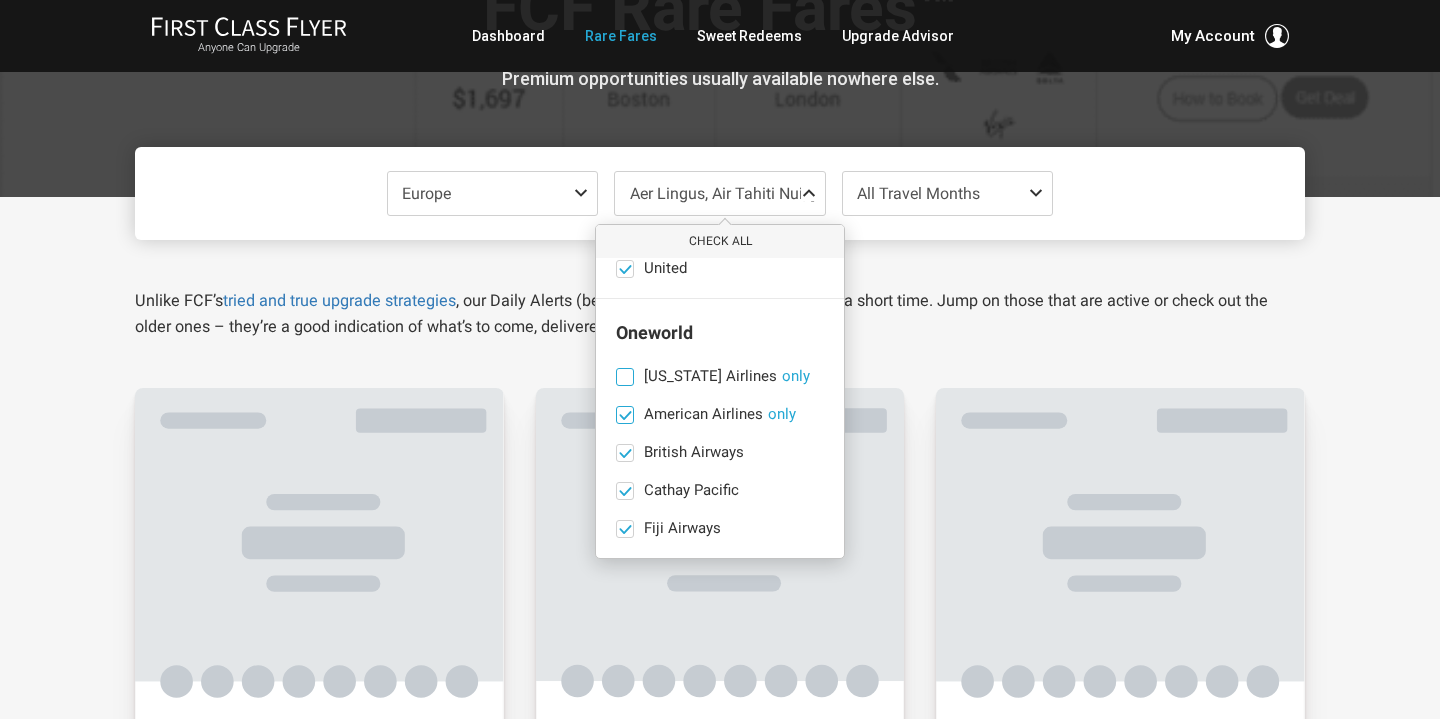 click at bounding box center (625, 415) 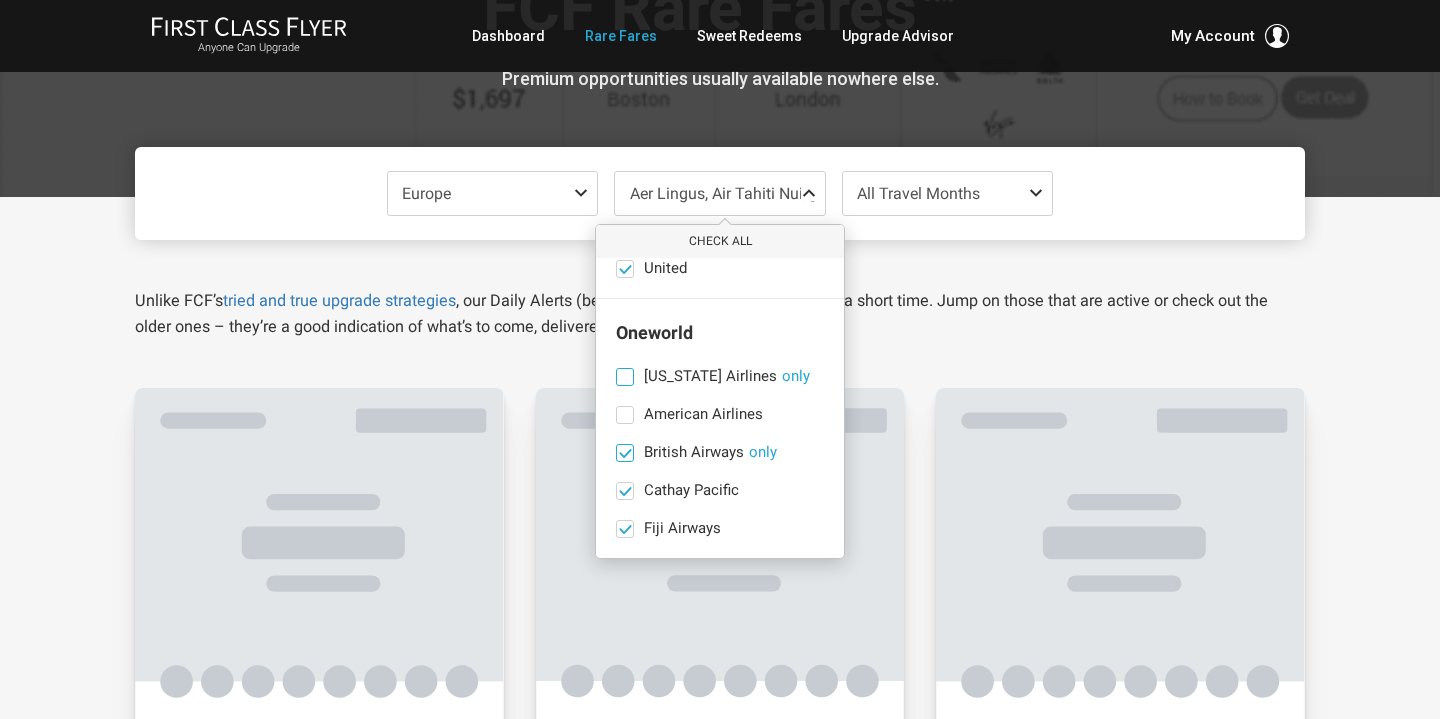 click at bounding box center [625, 453] 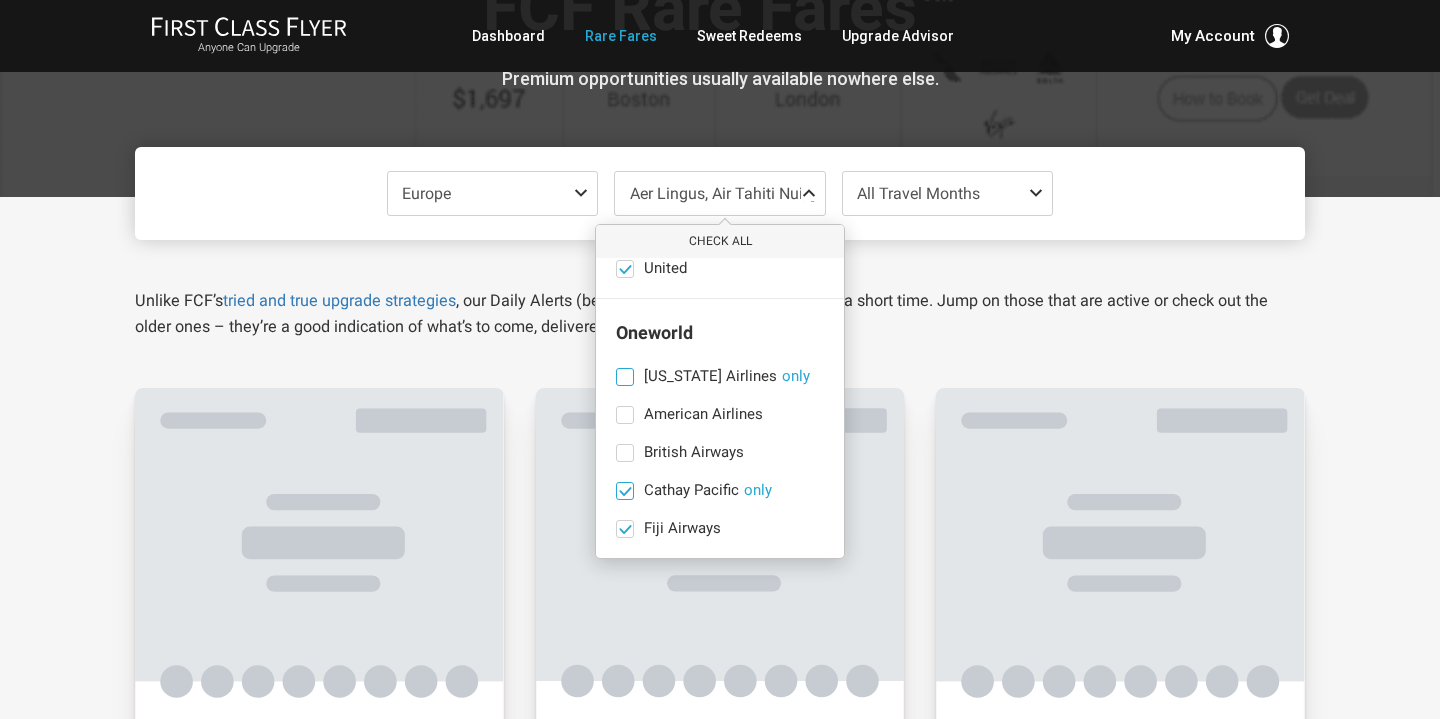 click at bounding box center [625, 490] 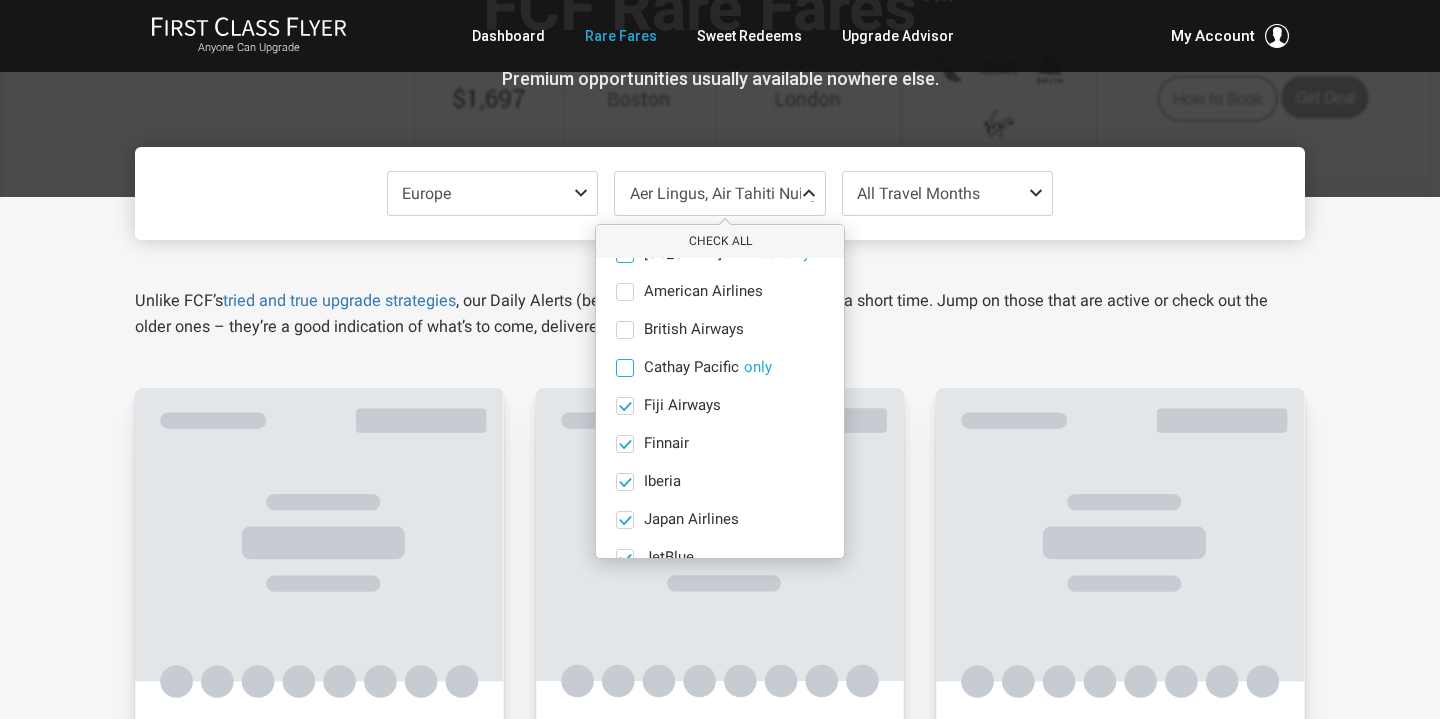 scroll, scrollTop: 845, scrollLeft: 0, axis: vertical 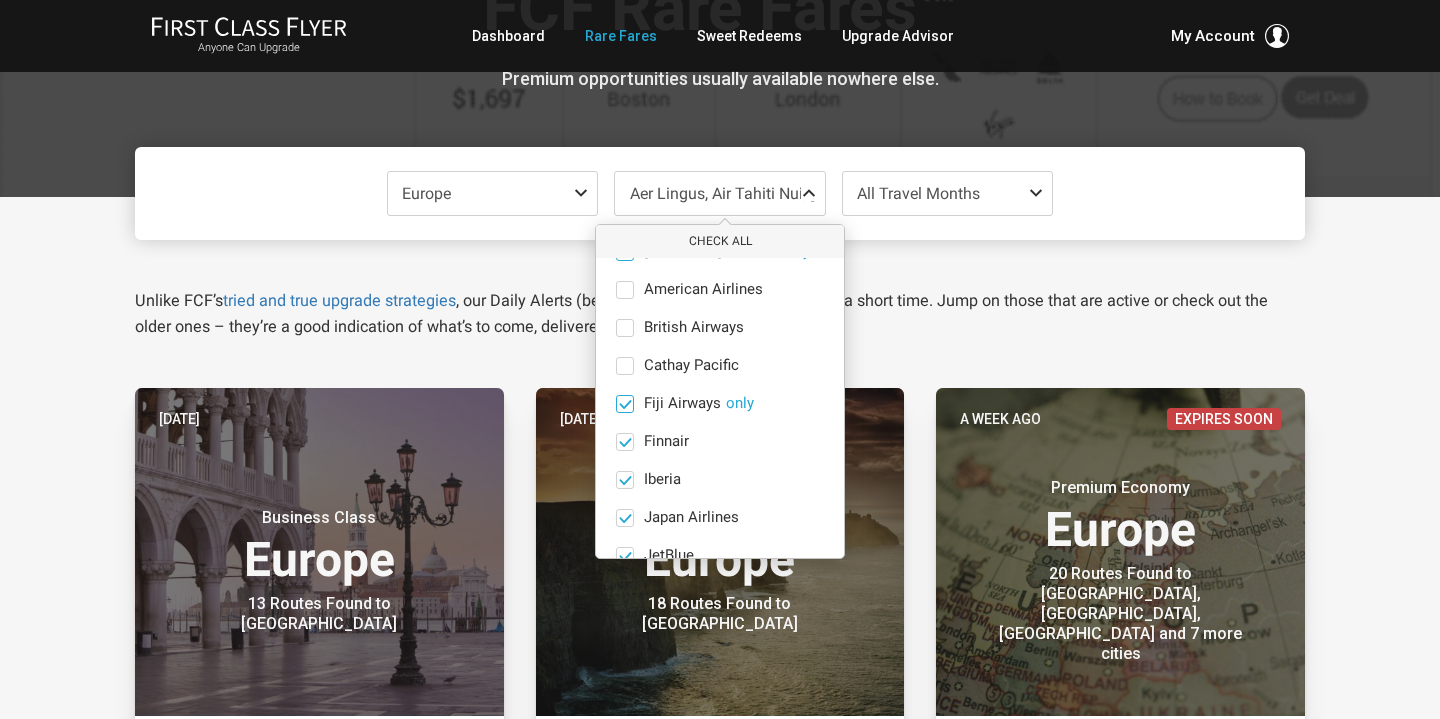 click on "Fiji Airways  only" at bounding box center [720, 404] 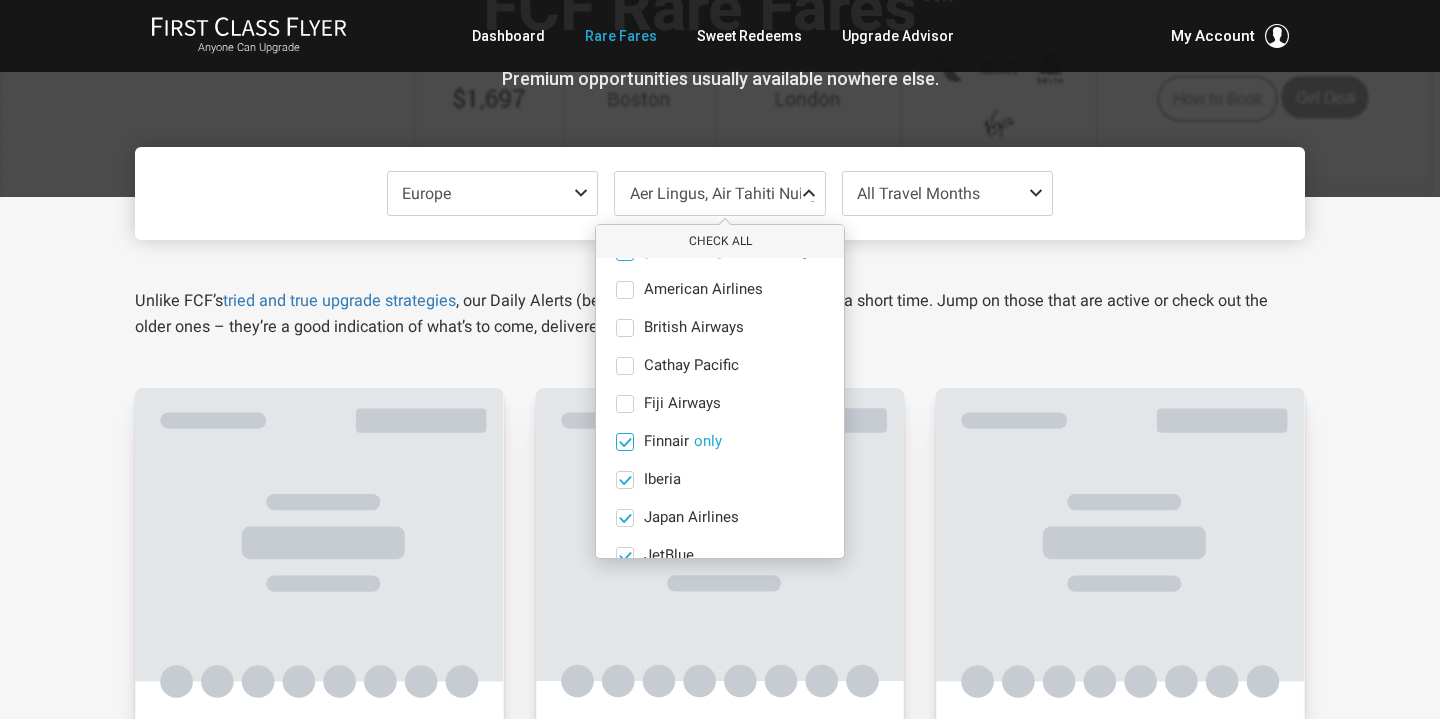 click at bounding box center [625, 441] 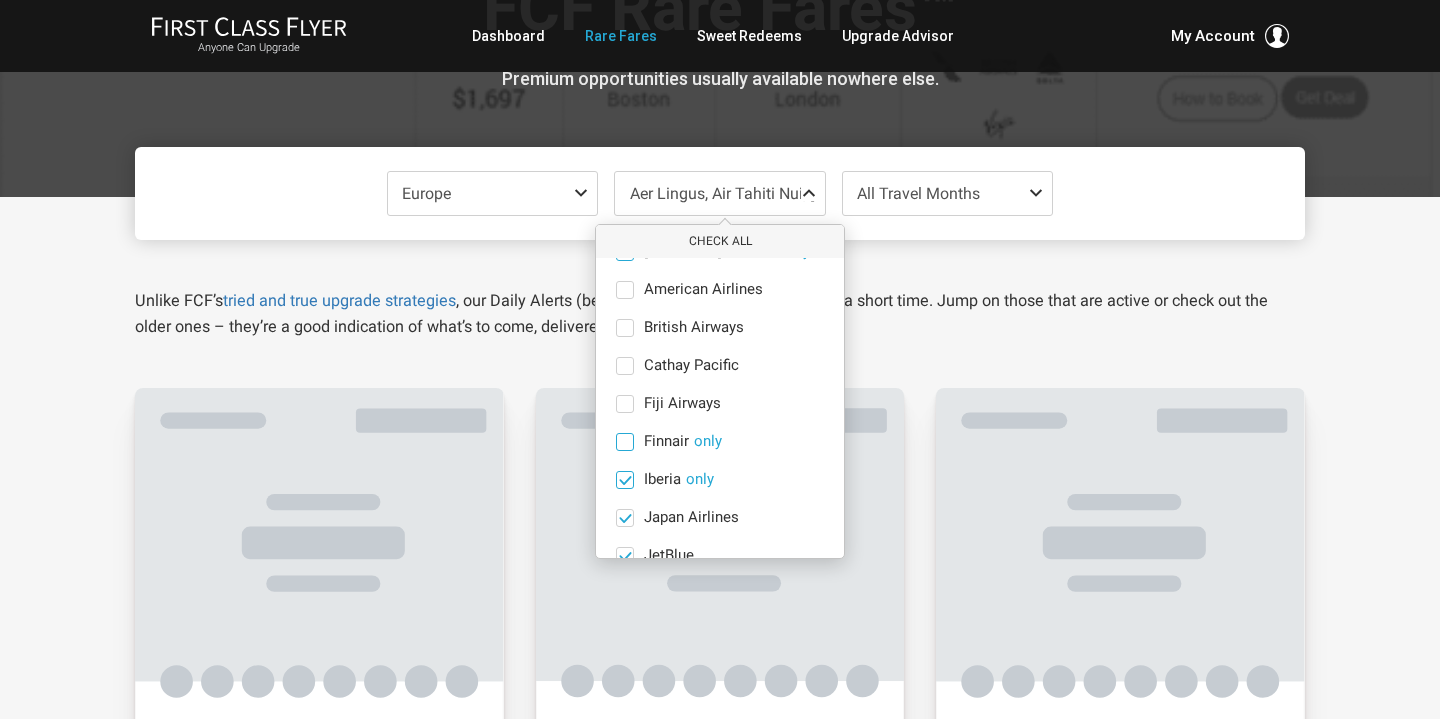 click on "Iberia  only" at bounding box center [720, 480] 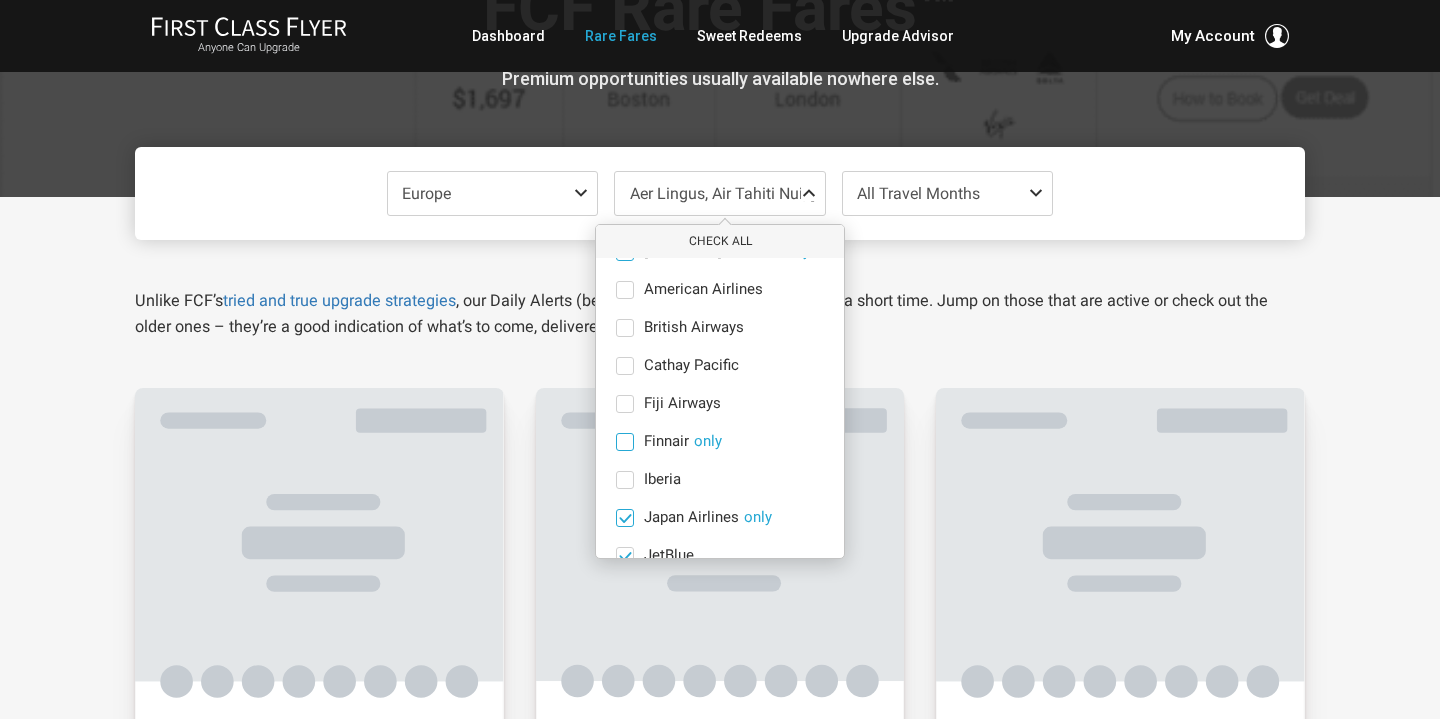 click on "Japan Airlines  only" at bounding box center [720, 518] 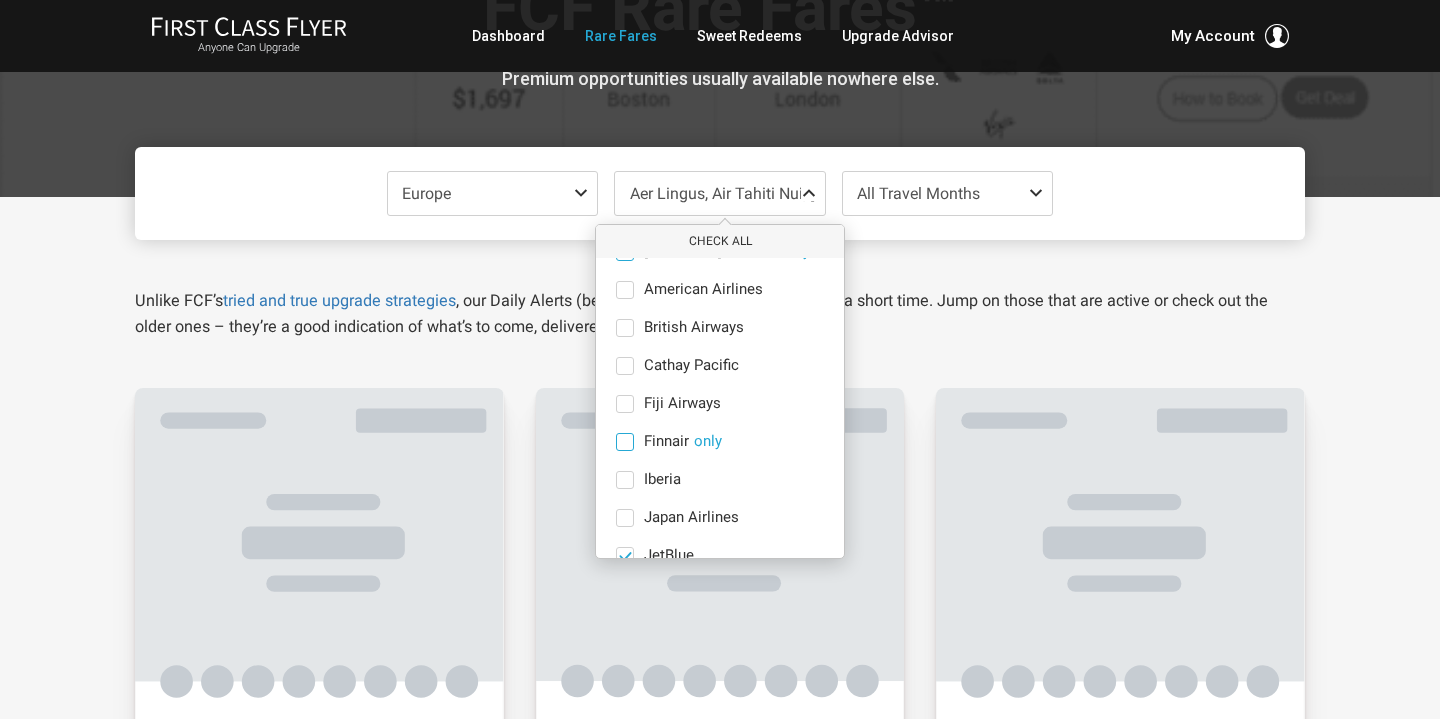 click on "[US_STATE] Airlines  only  American Airlines  only  British Airways  only  Cathay Pacific  only  Fiji Airways  only  Finnair  only  Iberia  only  Japan Airlines  only  JetBlue  only  Qantas  only  [GEOGRAPHIC_DATA]  only" at bounding box center (720, 442) 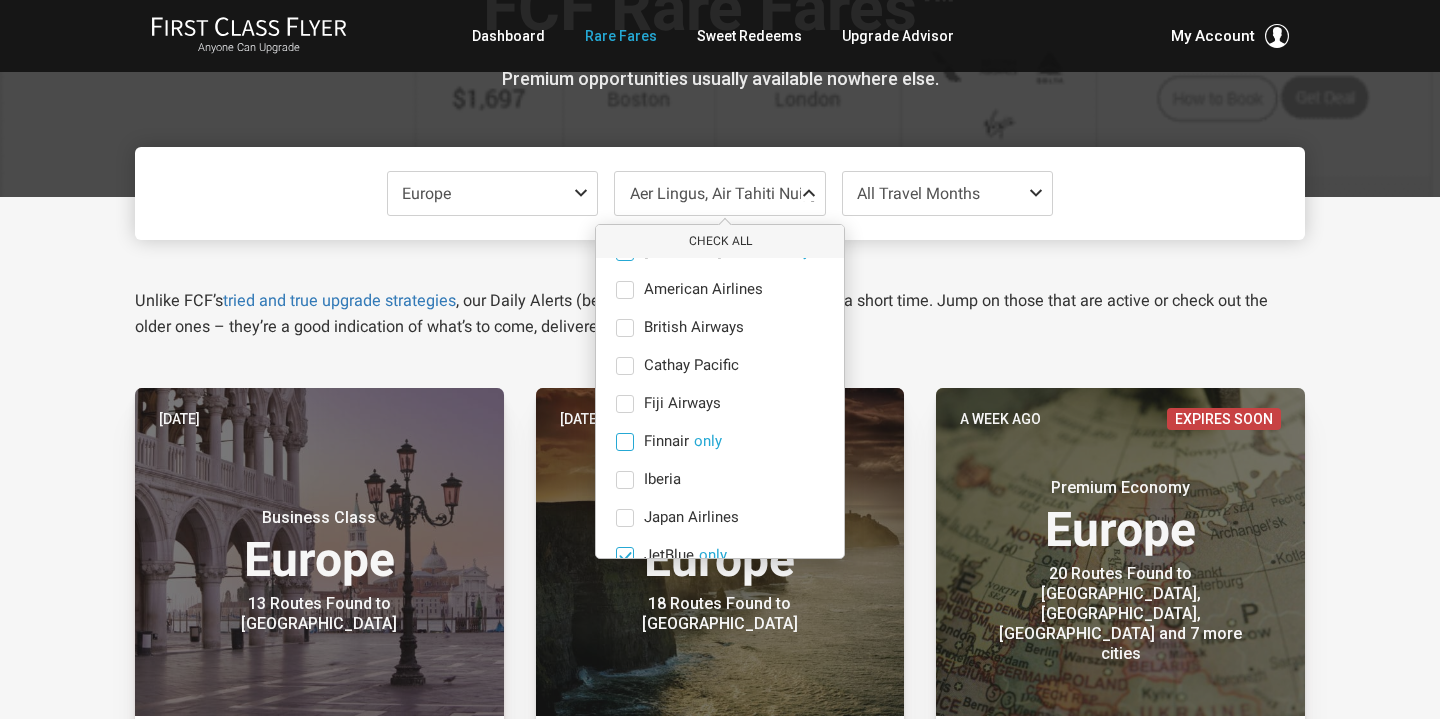 click at bounding box center (625, 555) 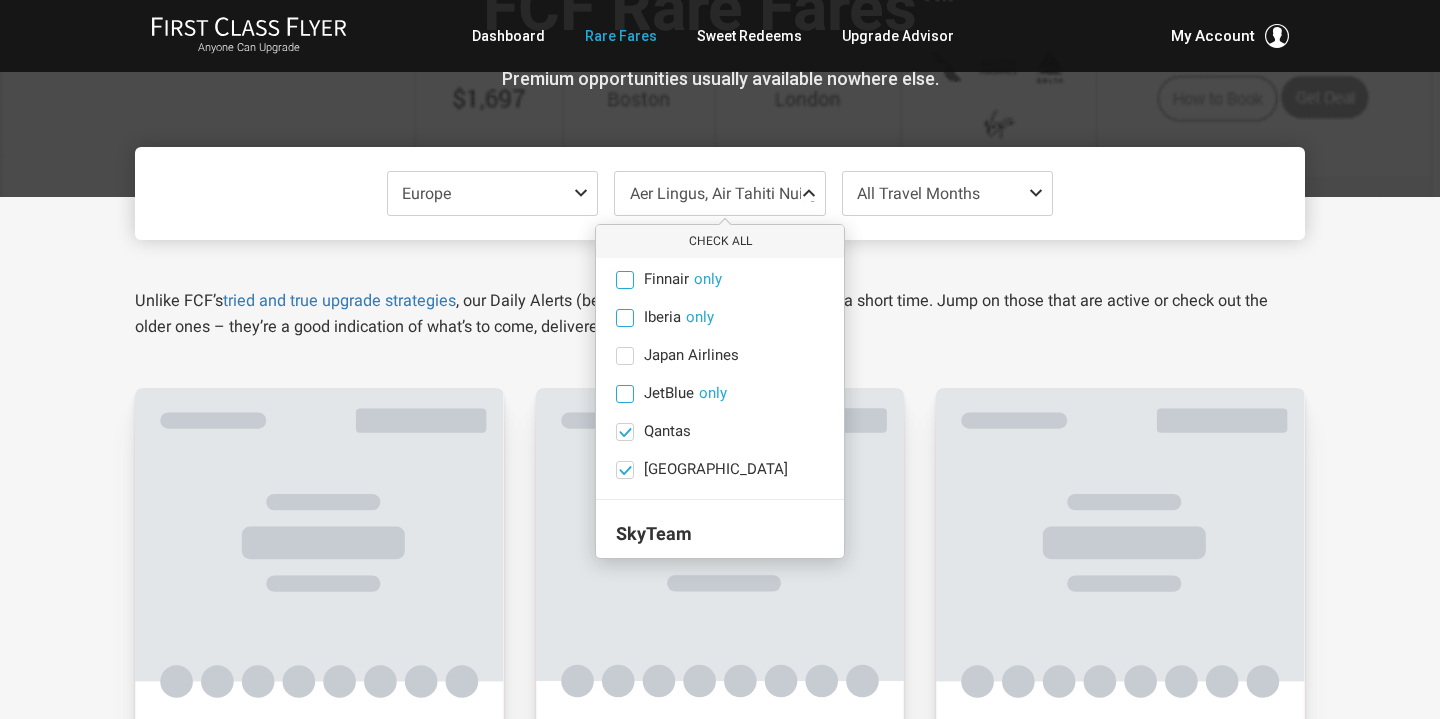 scroll, scrollTop: 1034, scrollLeft: 0, axis: vertical 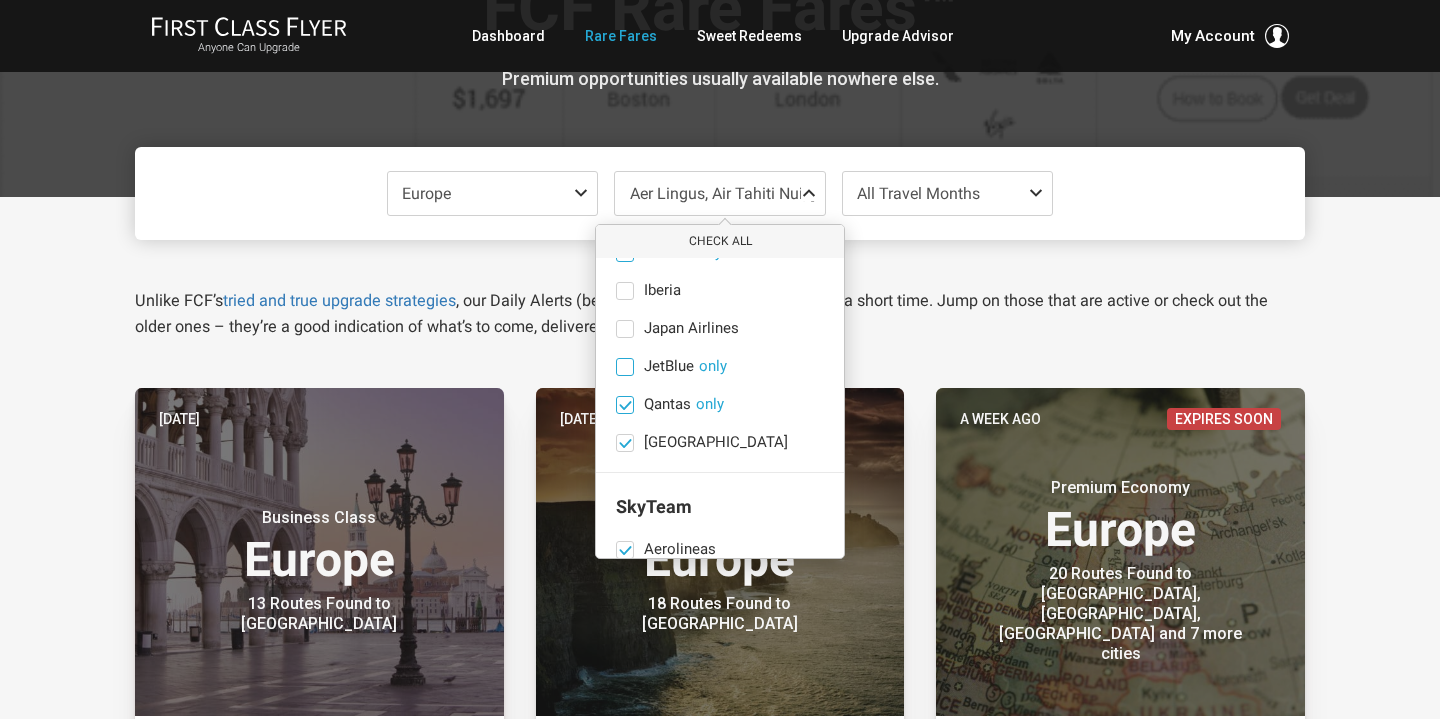 click on "Qantas  only" at bounding box center [720, 405] 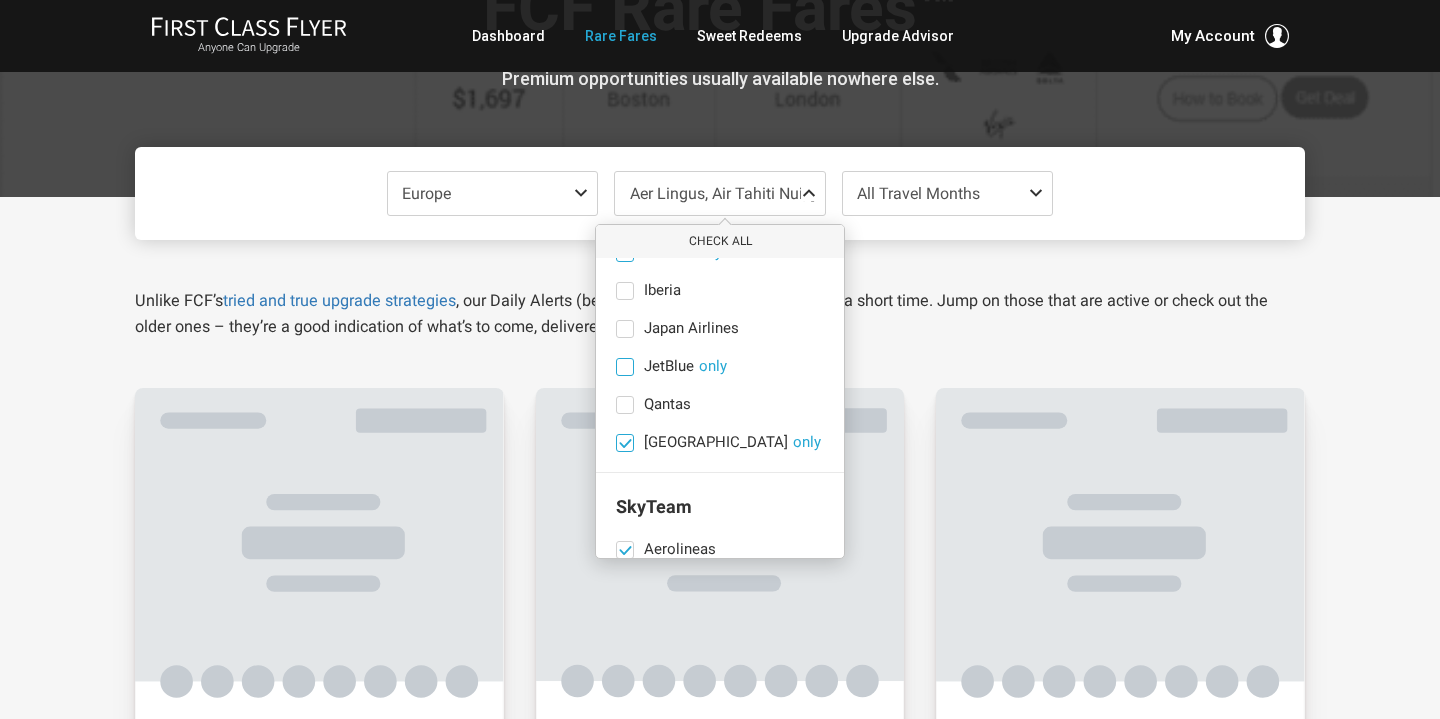 click at bounding box center [625, 442] 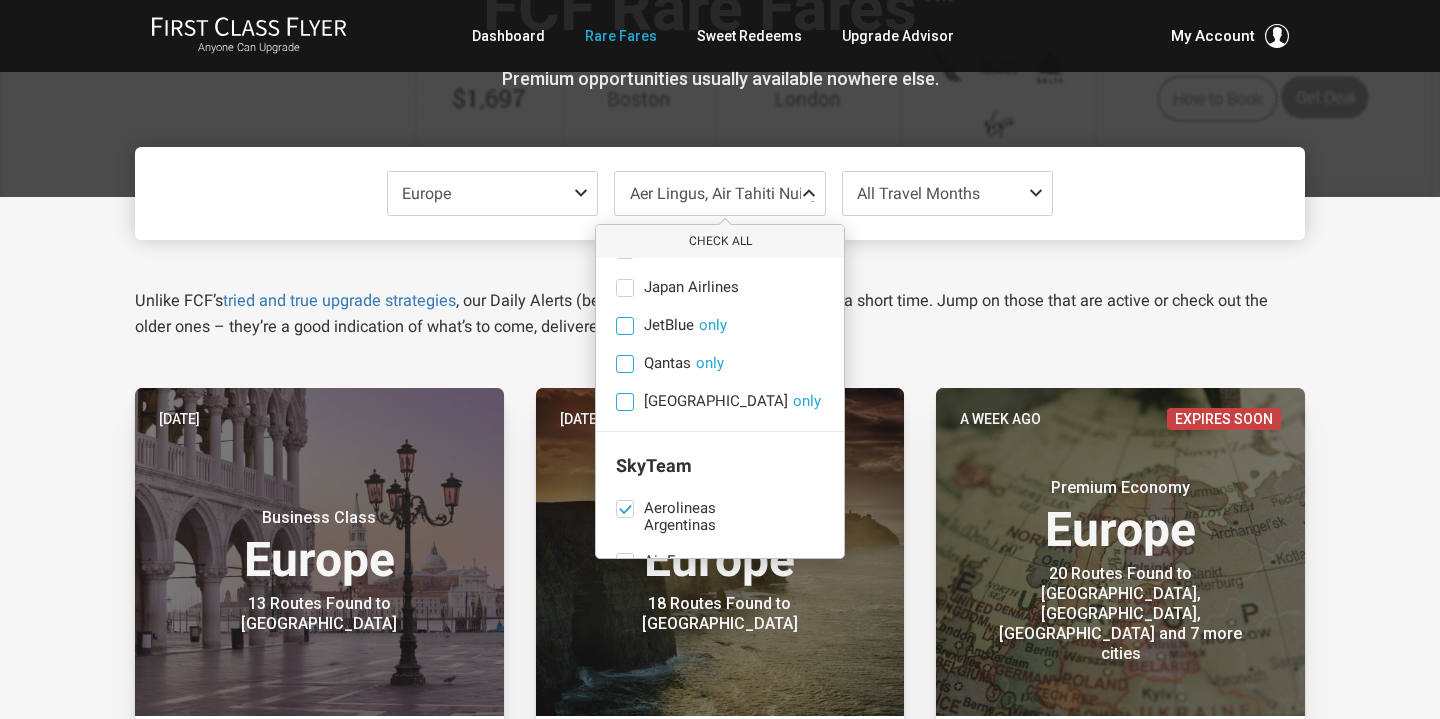 scroll, scrollTop: 1018, scrollLeft: 0, axis: vertical 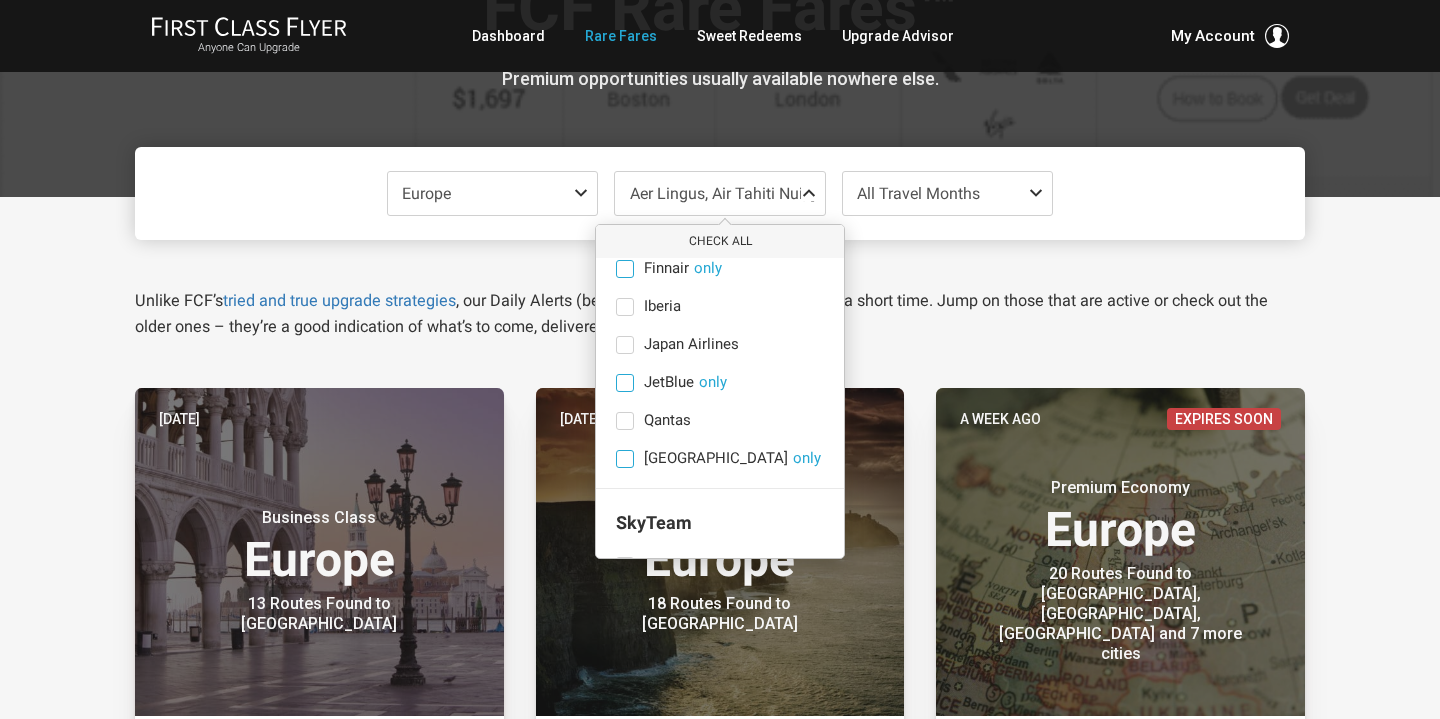 click on "JetBlue  only" at bounding box center [720, 383] 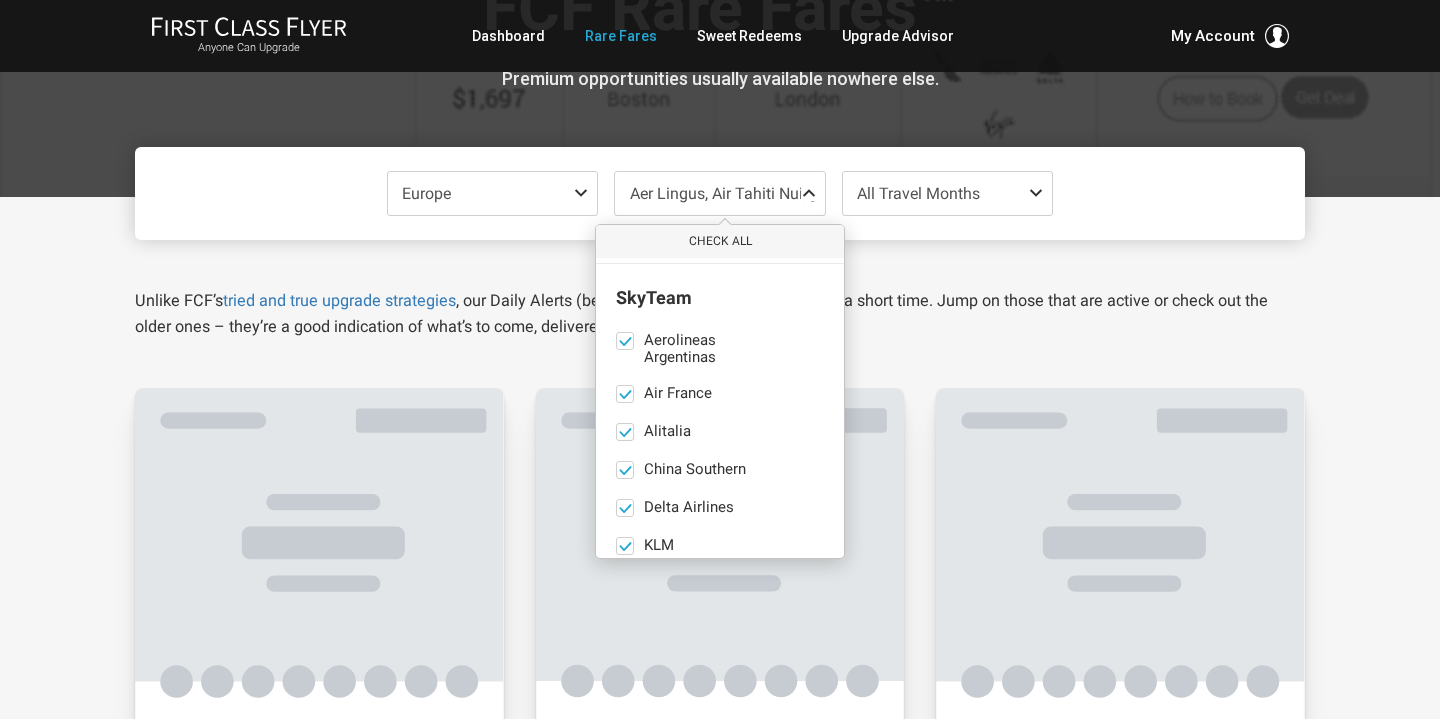 scroll, scrollTop: 1260, scrollLeft: 0, axis: vertical 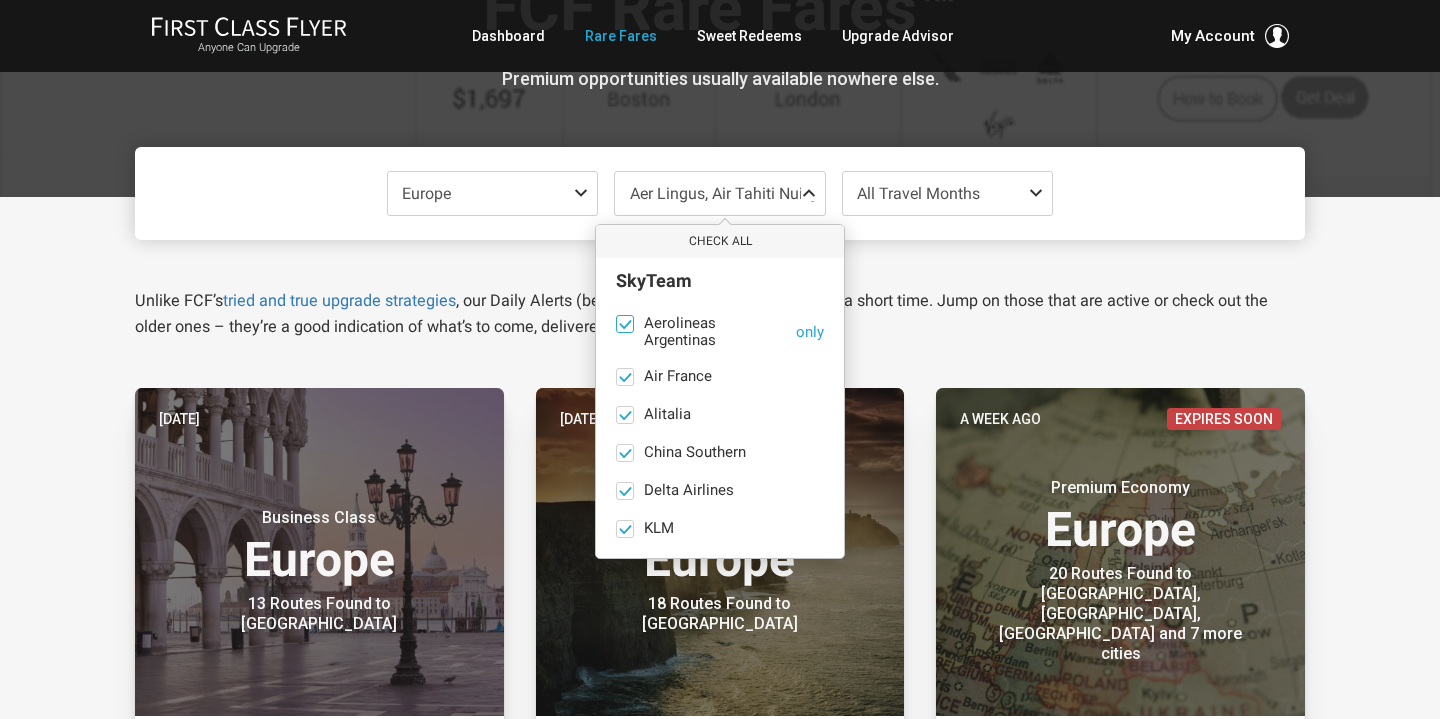 click on "Aerolineas Argentinas  only" at bounding box center [720, 331] 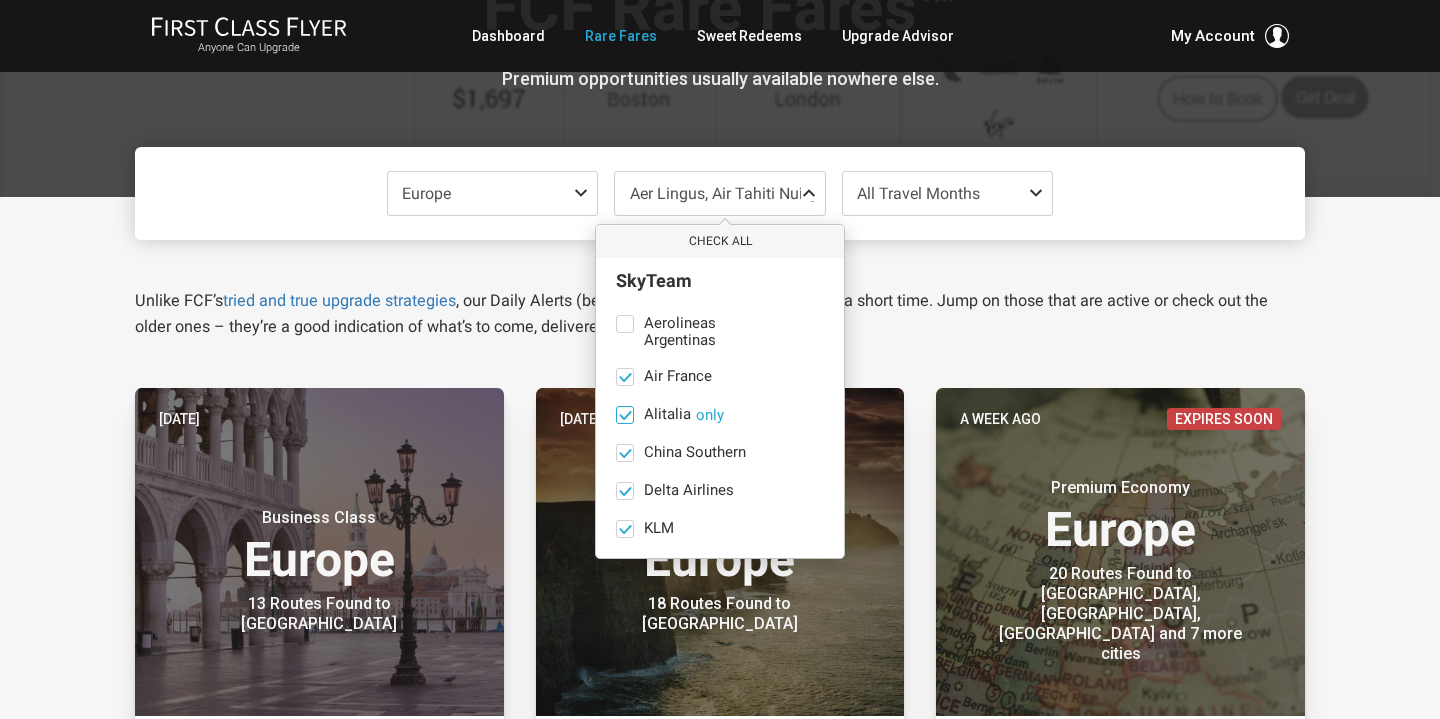 click at bounding box center (625, 415) 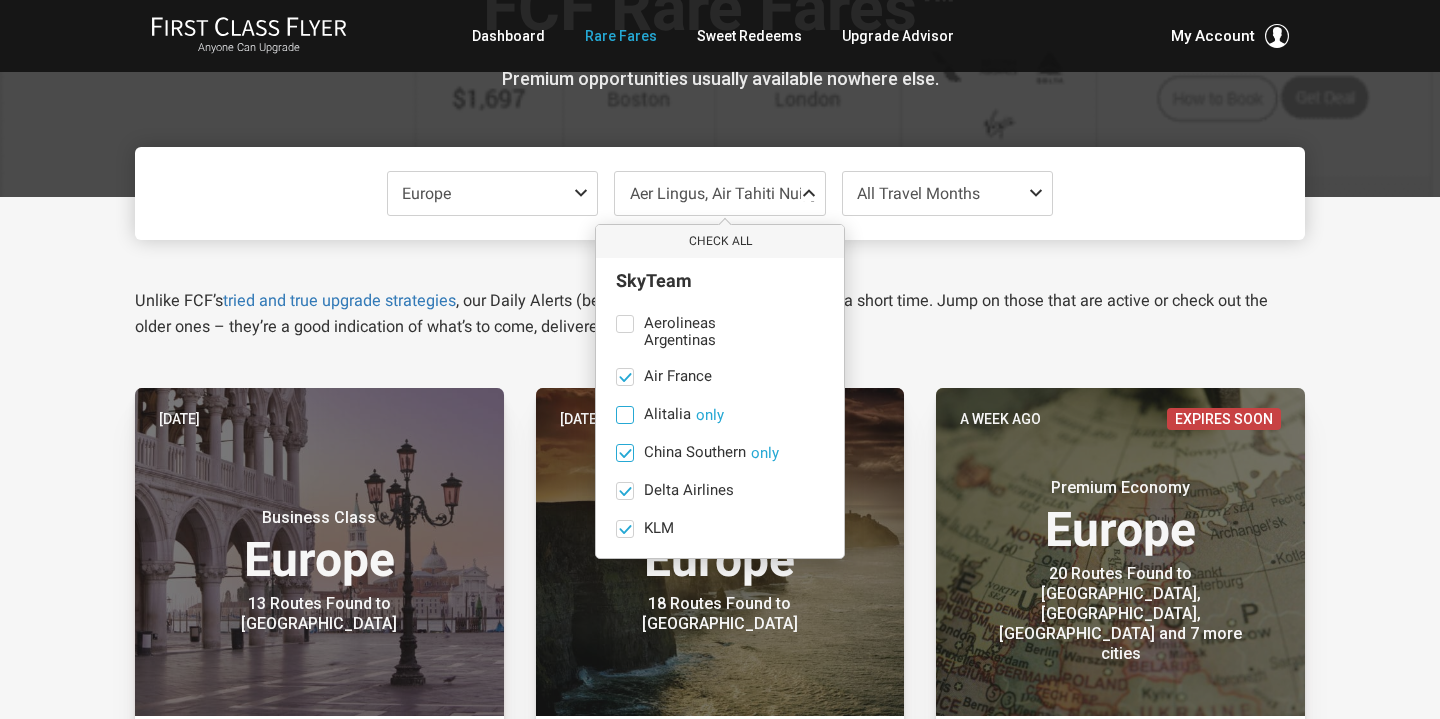 click at bounding box center (625, 453) 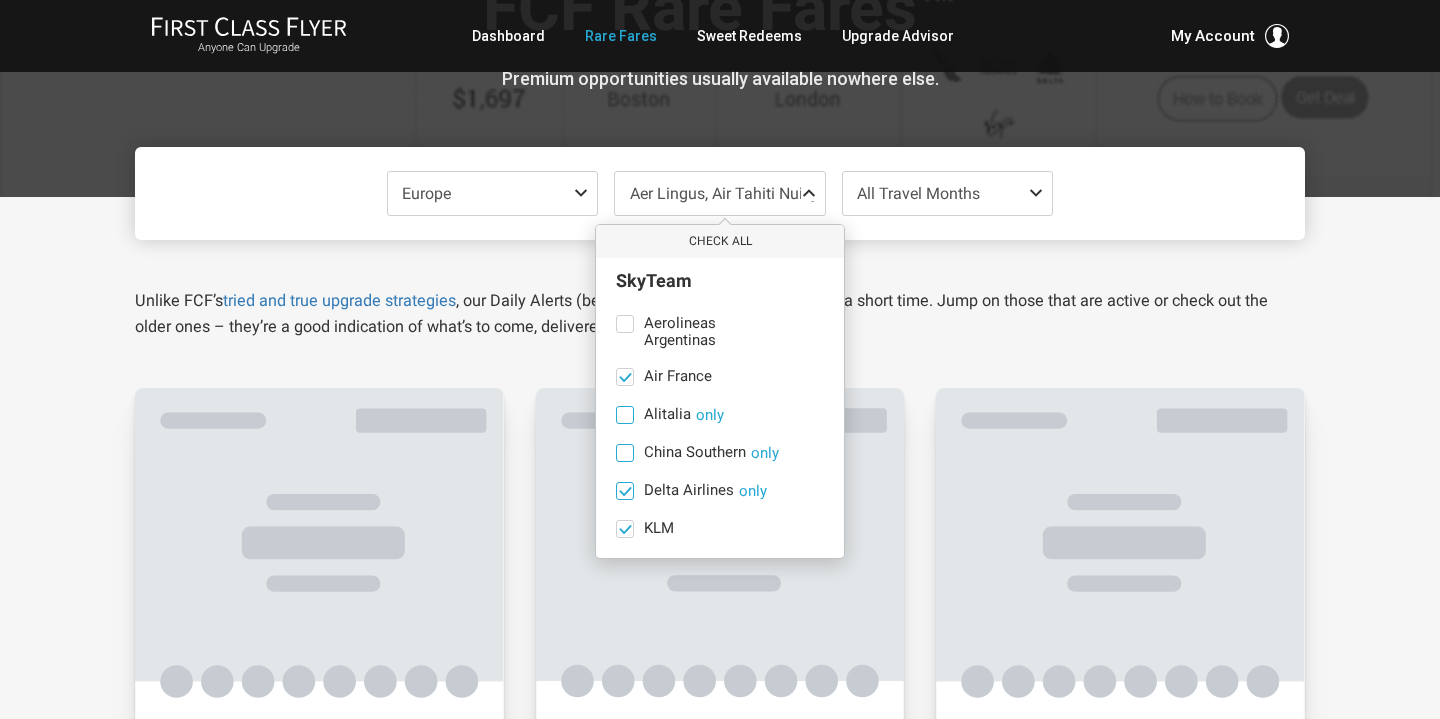click at bounding box center (625, 491) 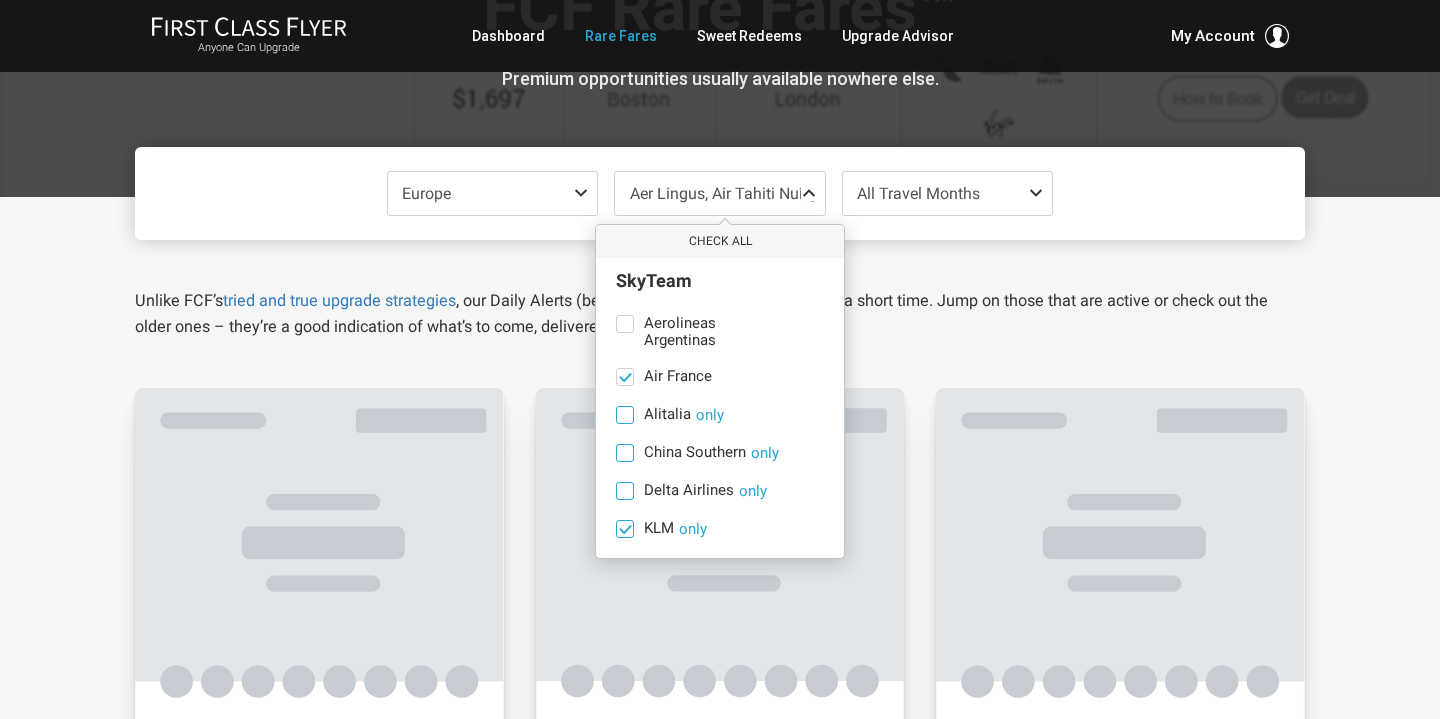 click at bounding box center [625, 529] 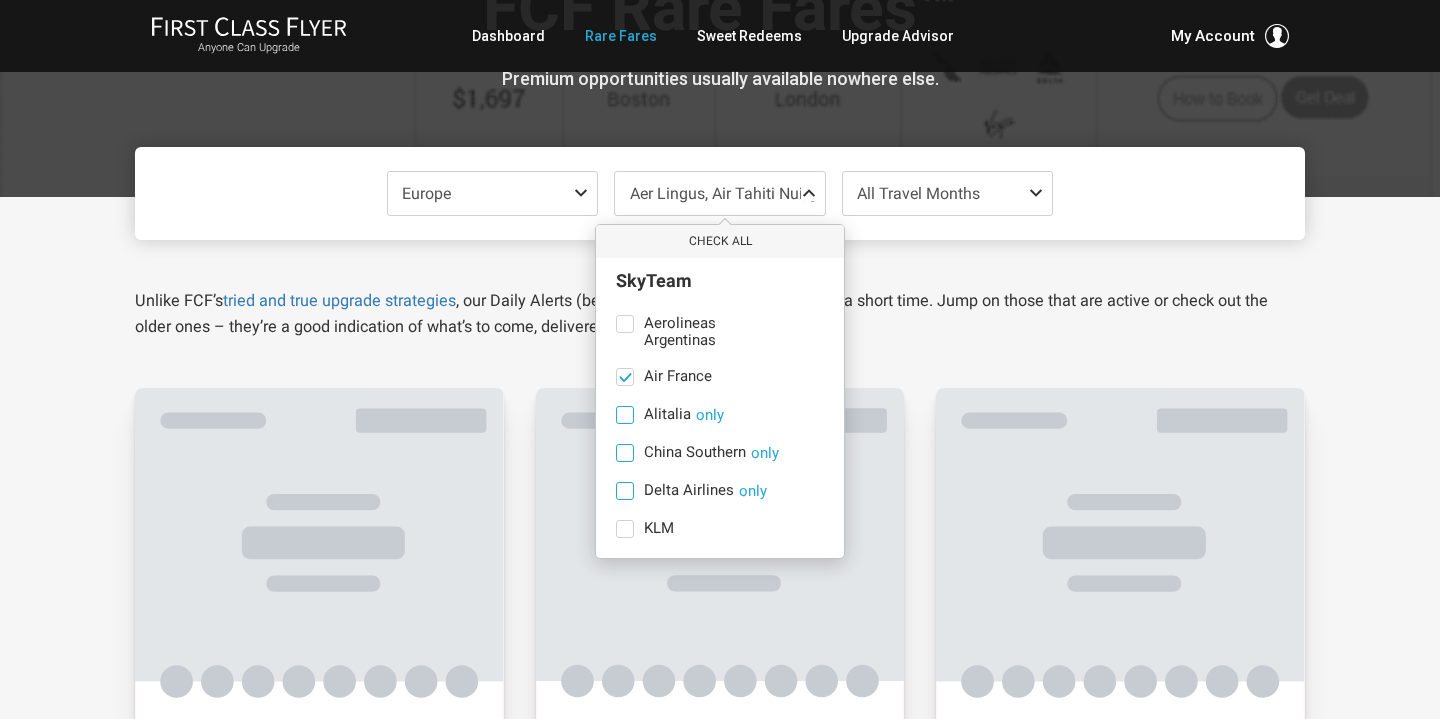 click on "Aerolineas Argentinas  only  Air France  only  Alitalia  only  China Southern  only  Delta Airlines  only  KLM  only  Korean Air  only  Virgin Atlantic  only" at bounding box center [720, 464] 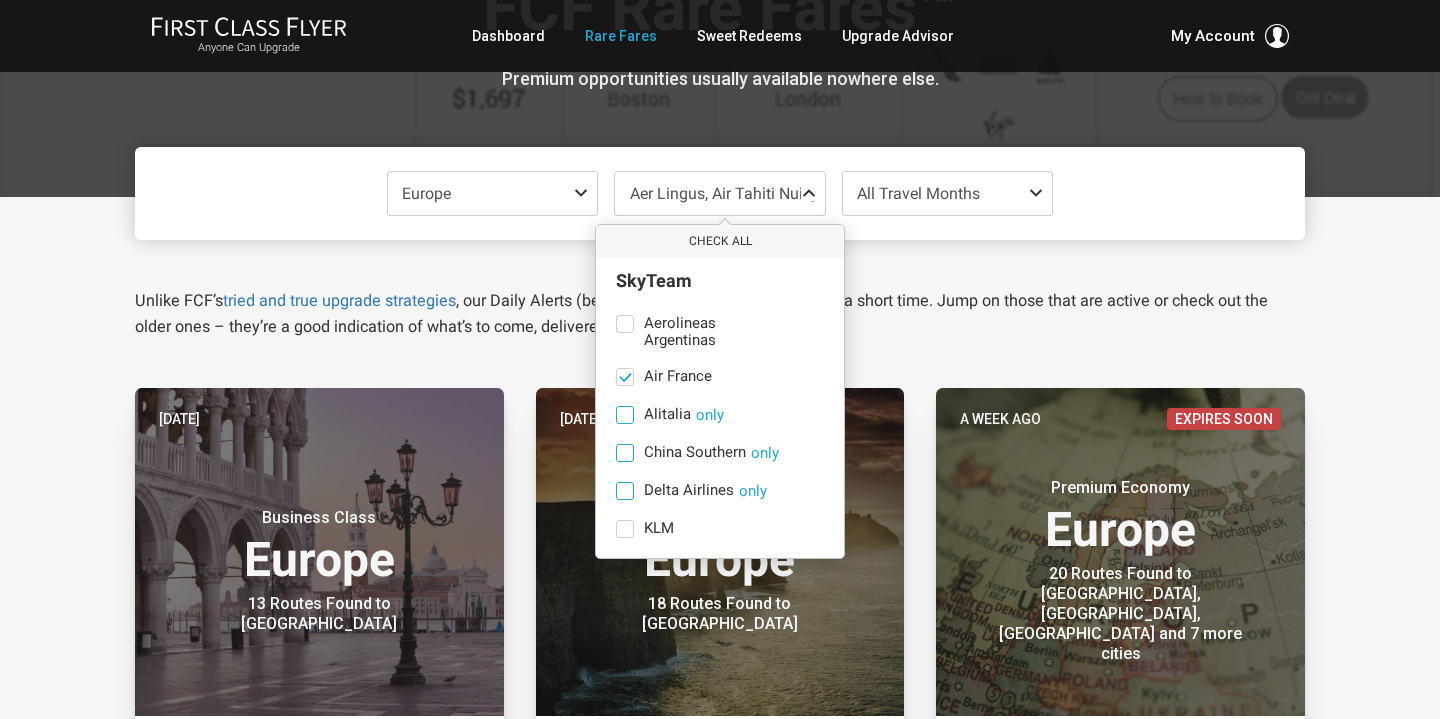 click at bounding box center (625, 567) 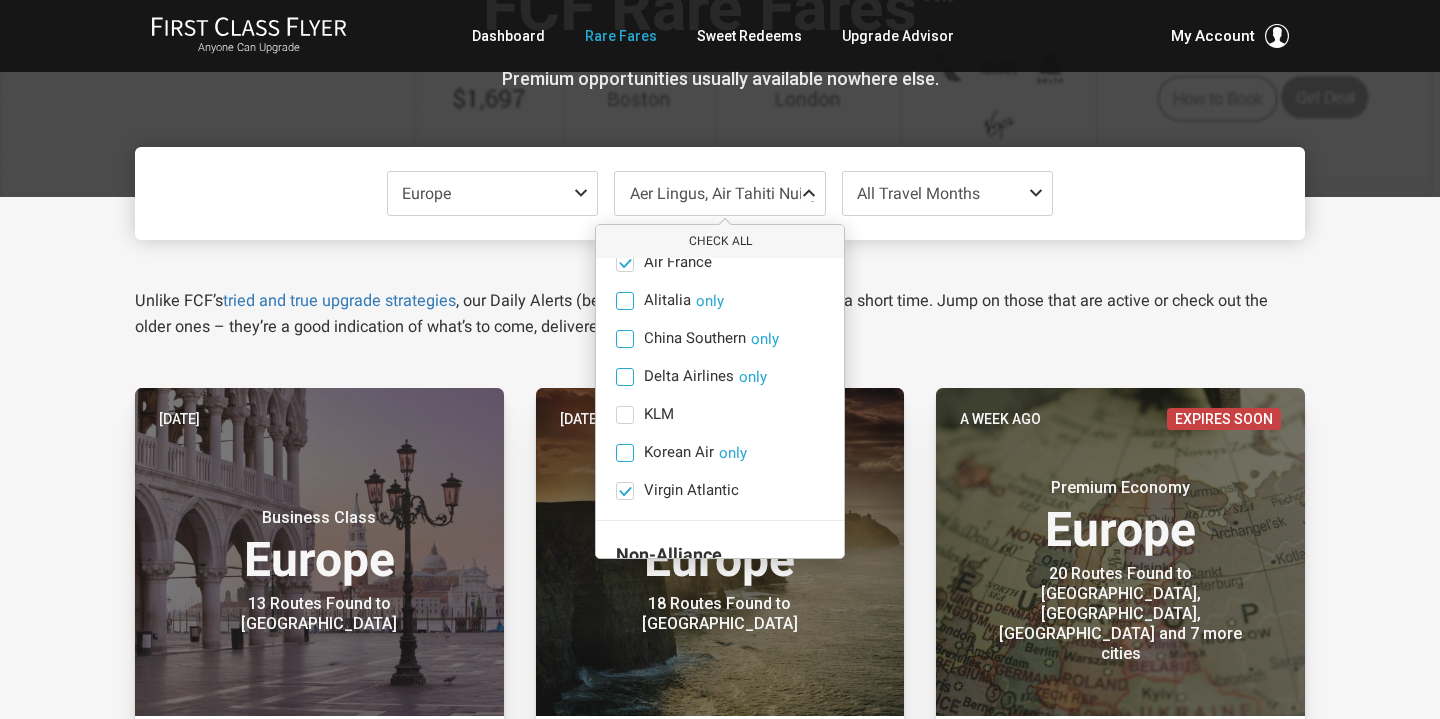 scroll, scrollTop: 1380, scrollLeft: 0, axis: vertical 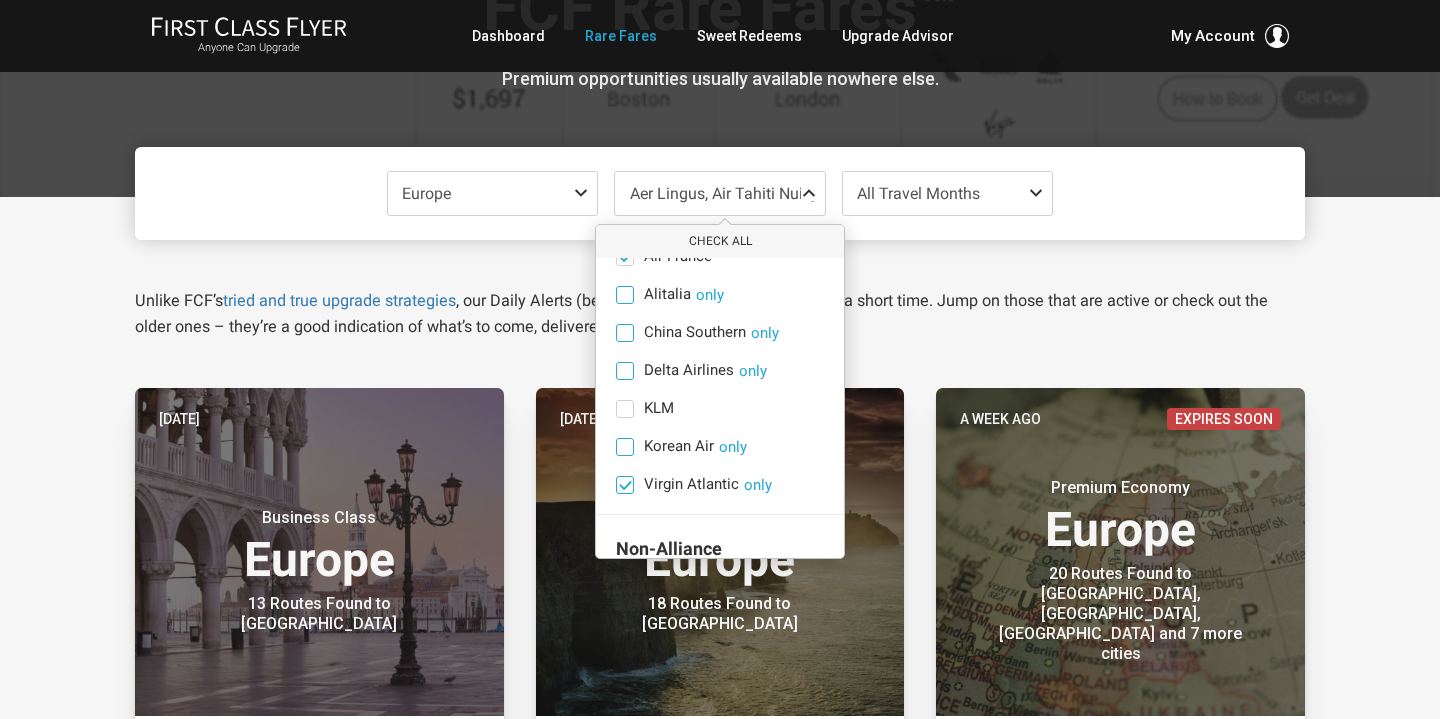 click at bounding box center [625, 485] 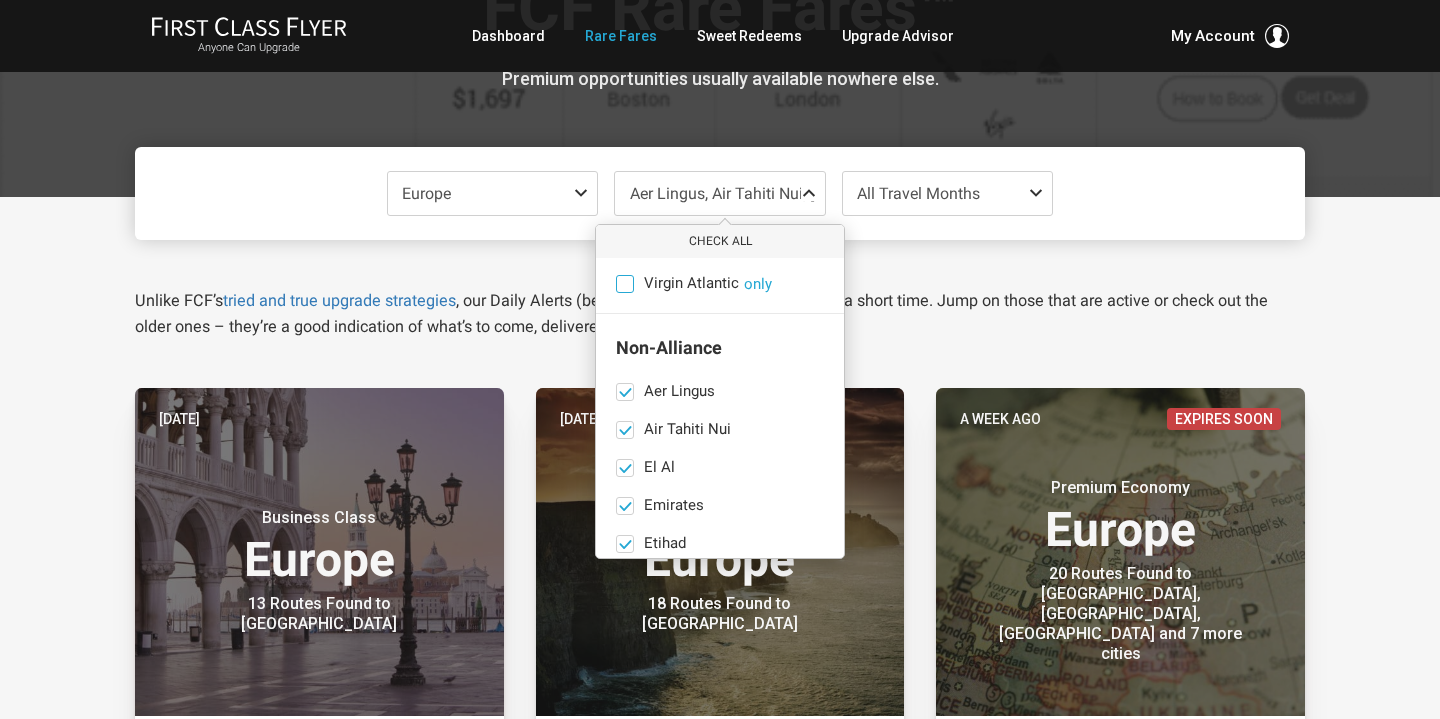 scroll, scrollTop: 1576, scrollLeft: 0, axis: vertical 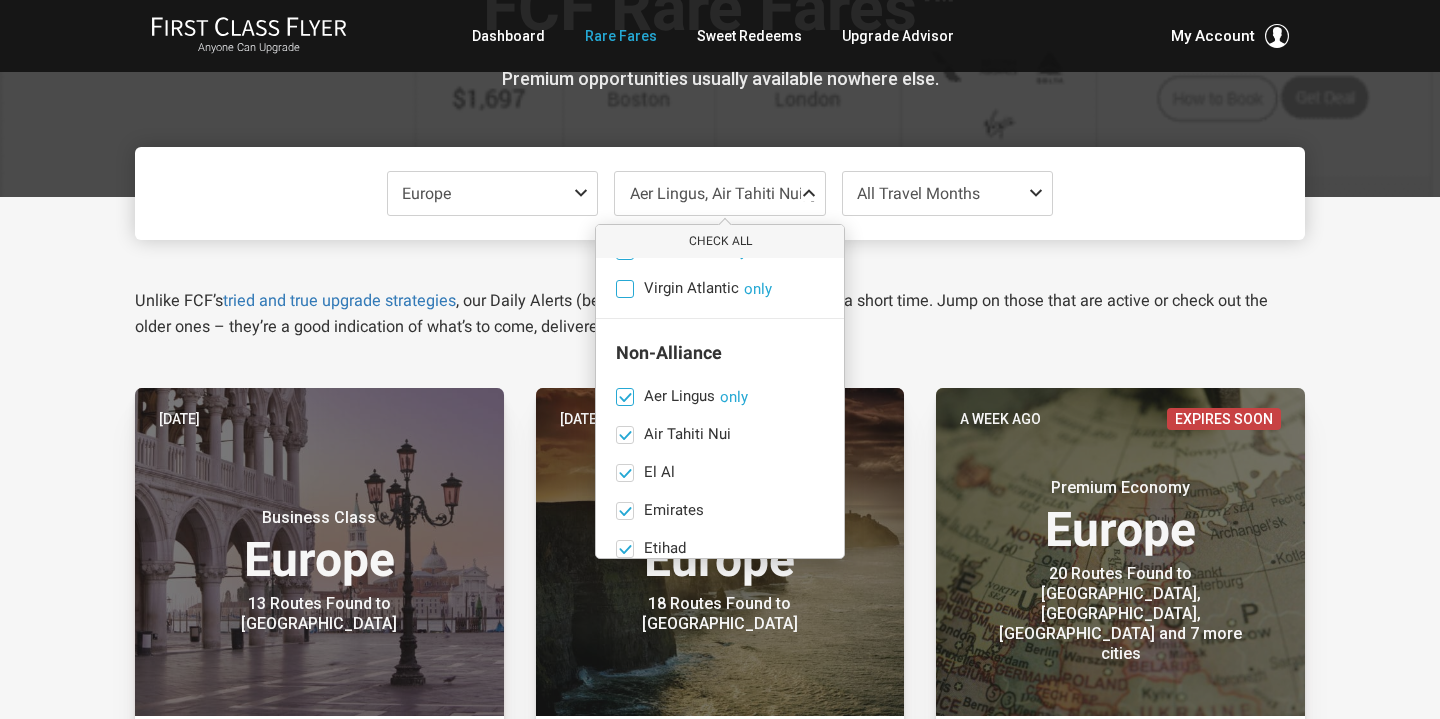 click on "Aer Lingus  only" at bounding box center (720, 397) 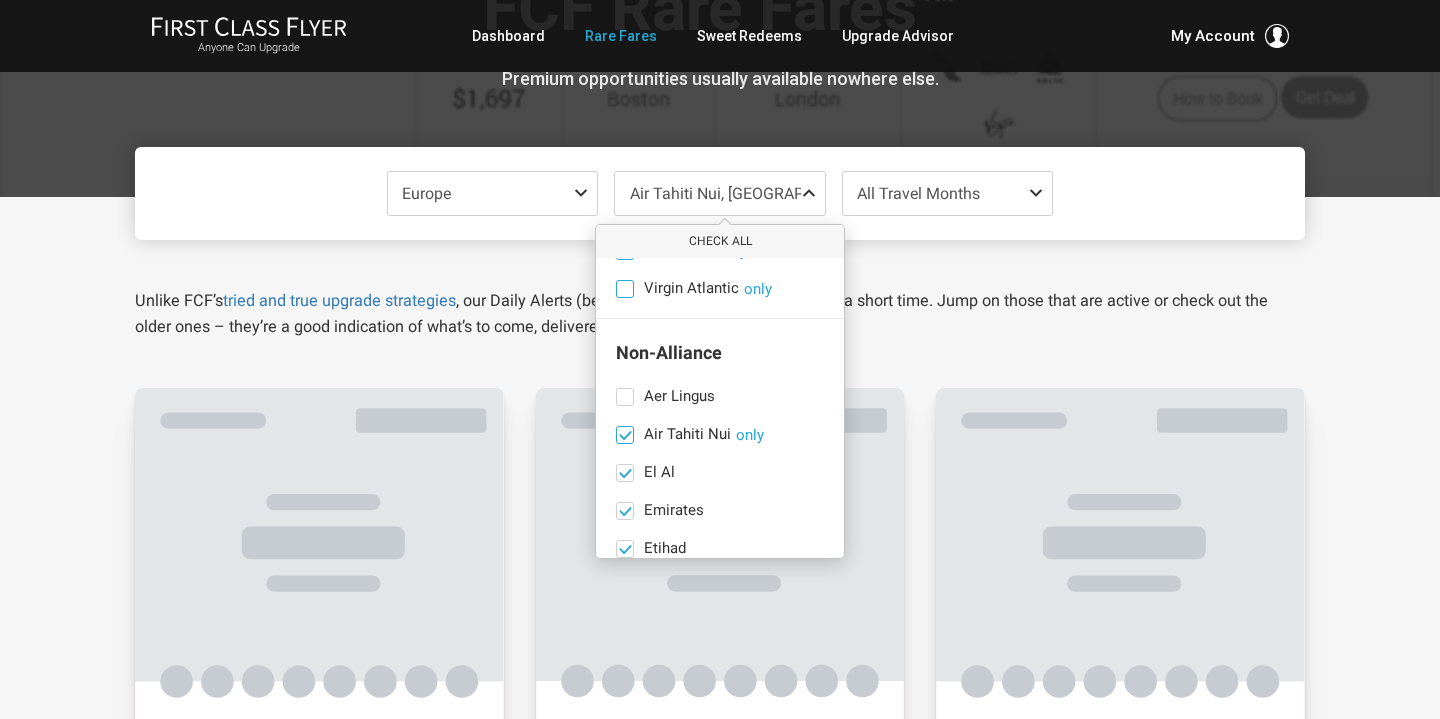 click at bounding box center (625, 435) 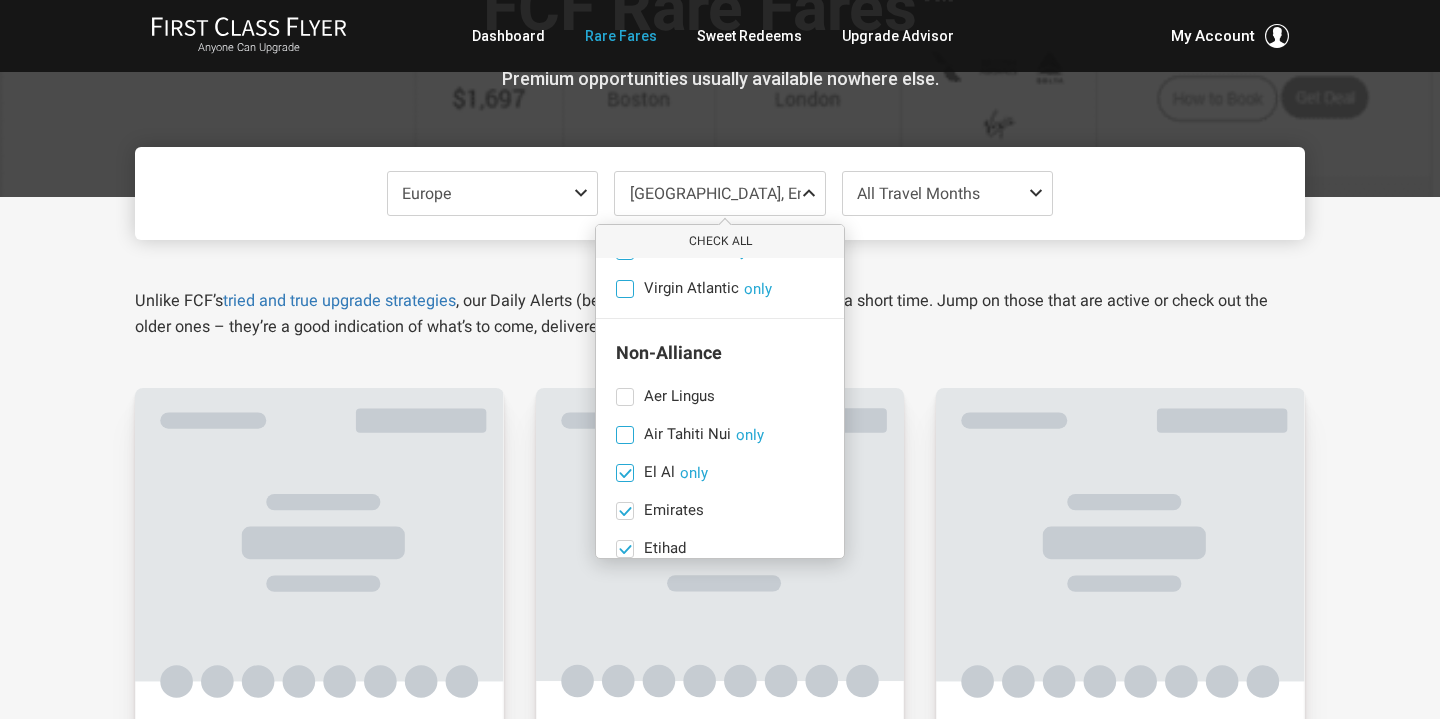 click at bounding box center (625, 473) 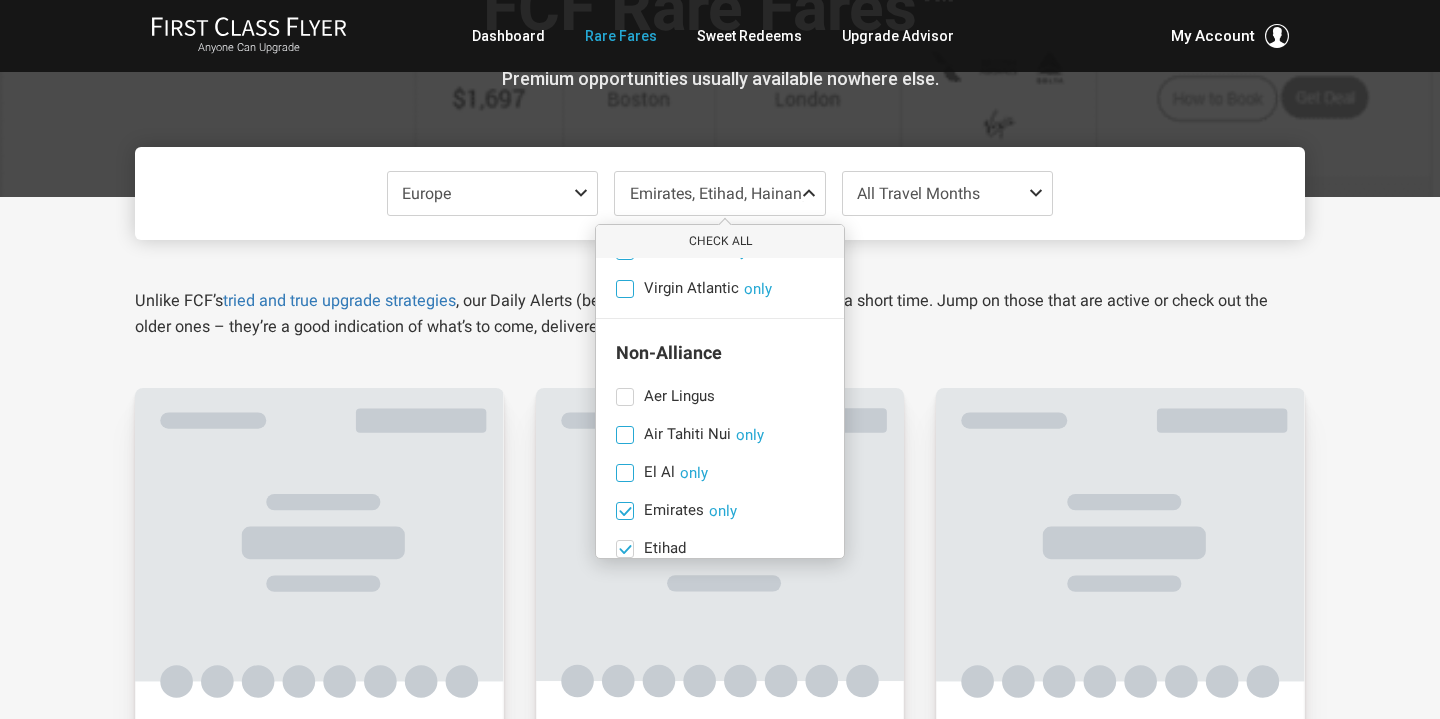 click at bounding box center [625, 511] 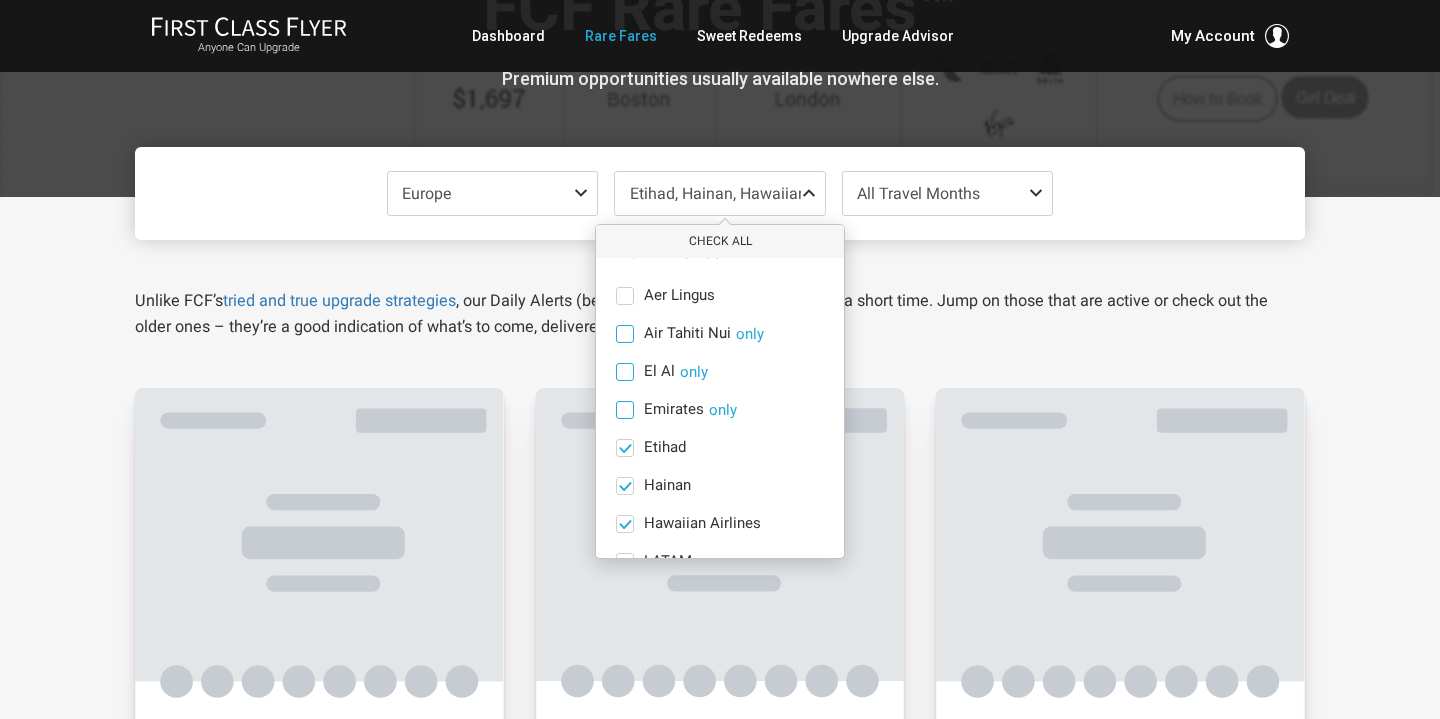 scroll, scrollTop: 1679, scrollLeft: 0, axis: vertical 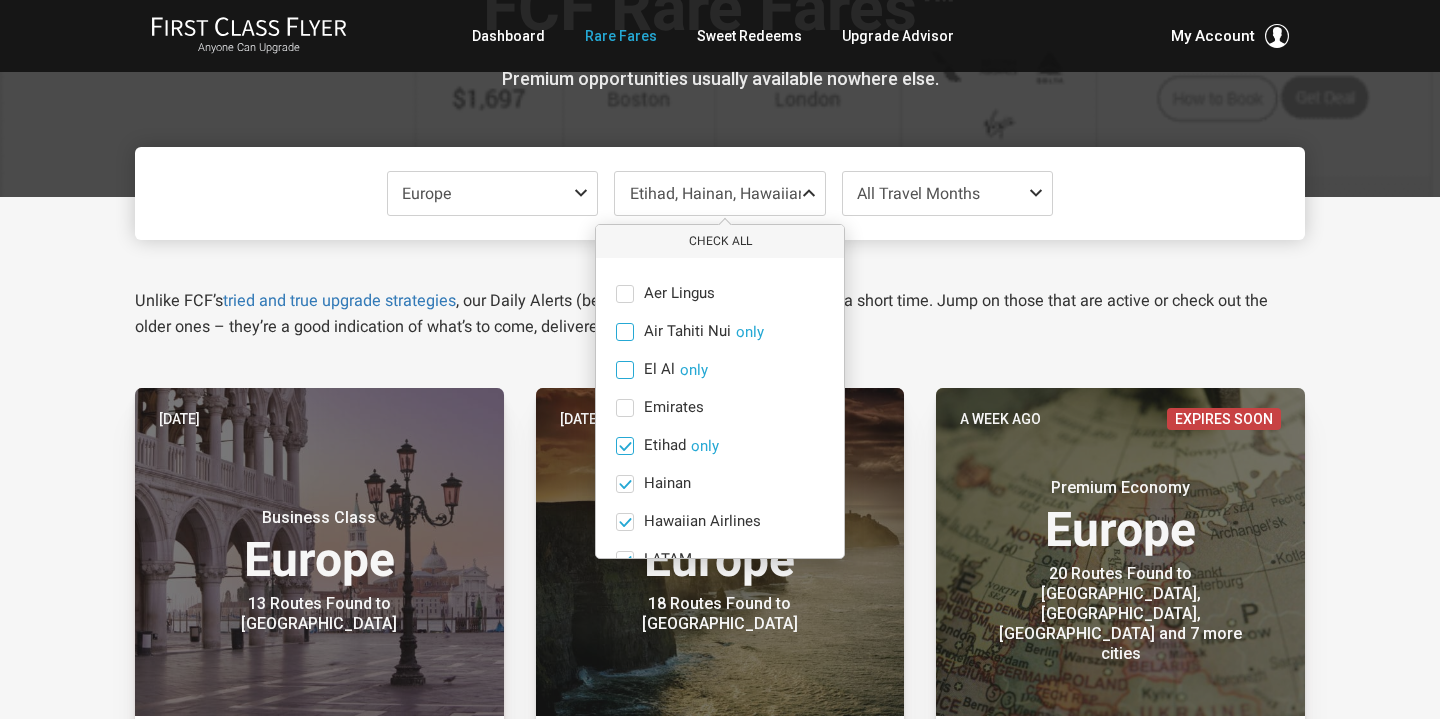 click at bounding box center [625, 446] 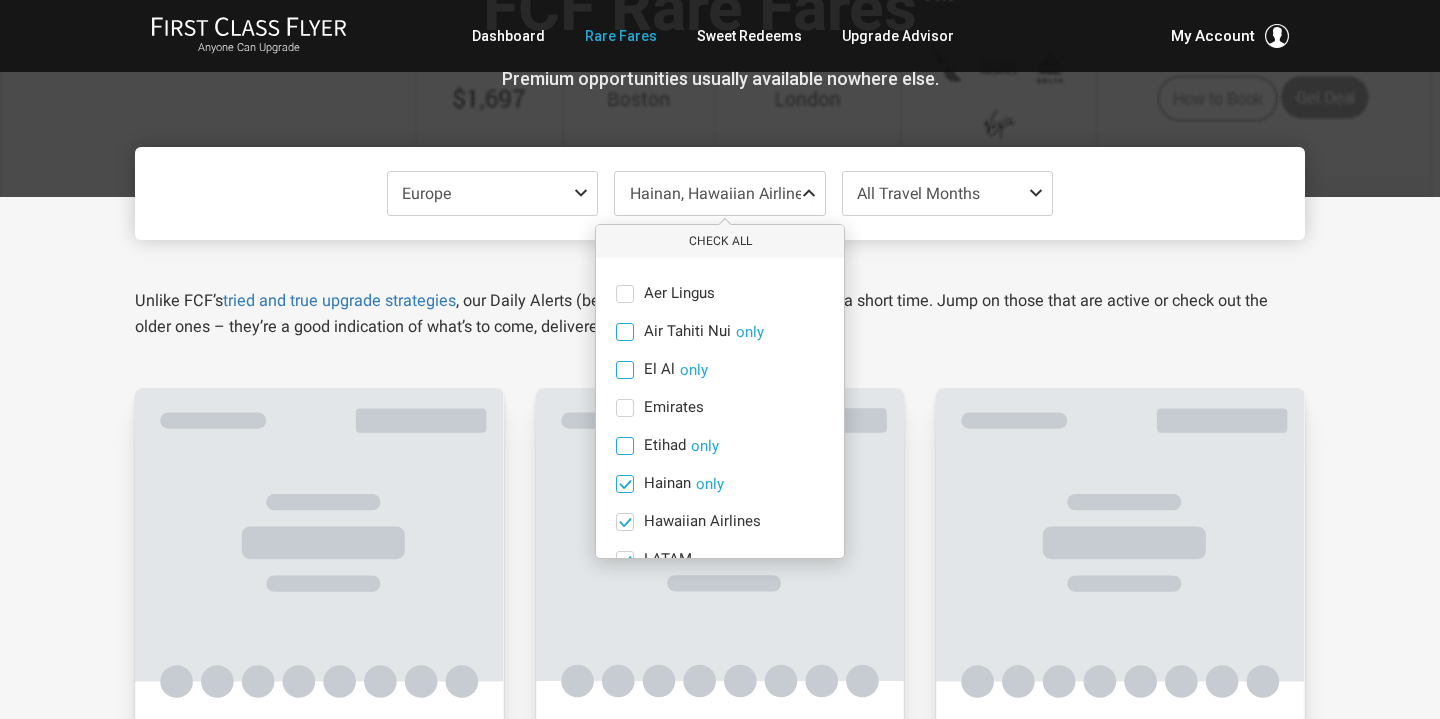 click at bounding box center (625, 484) 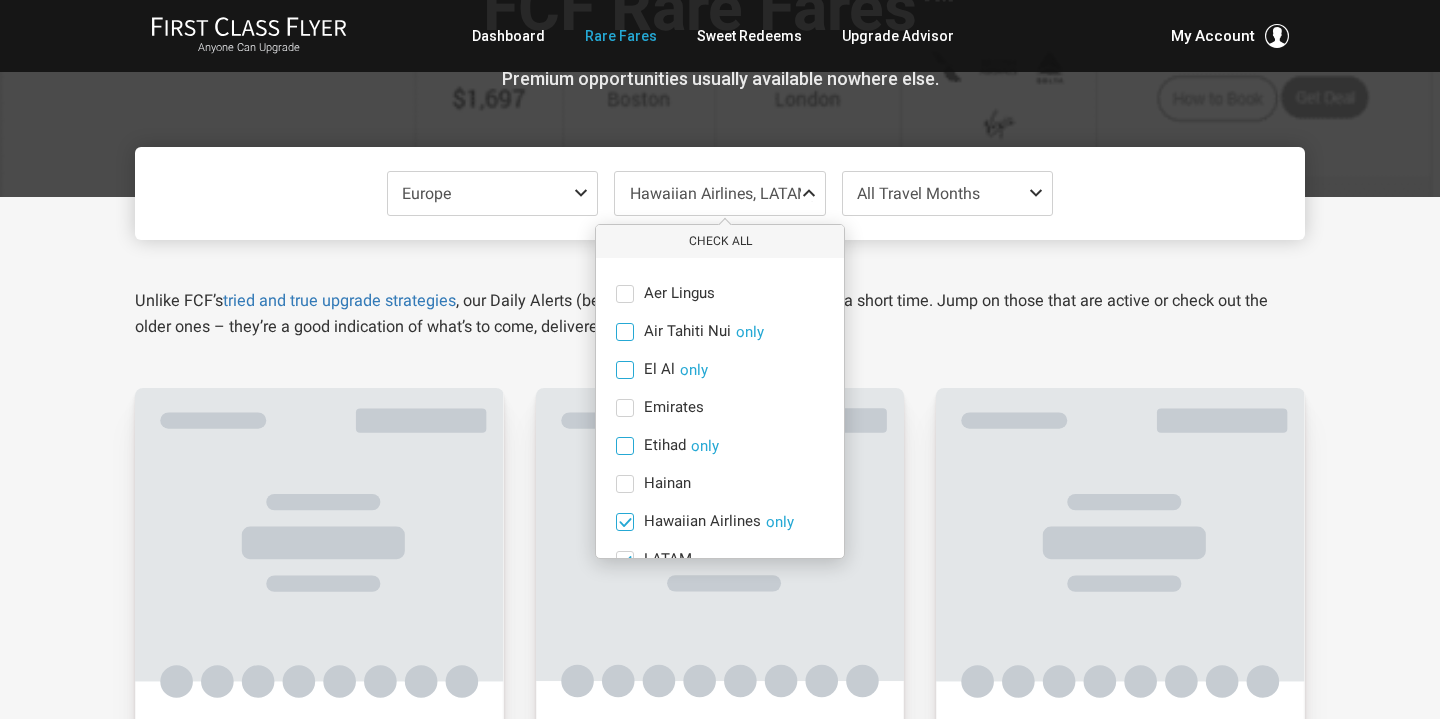 click on "Hawaiian Airlines  only" at bounding box center (720, 522) 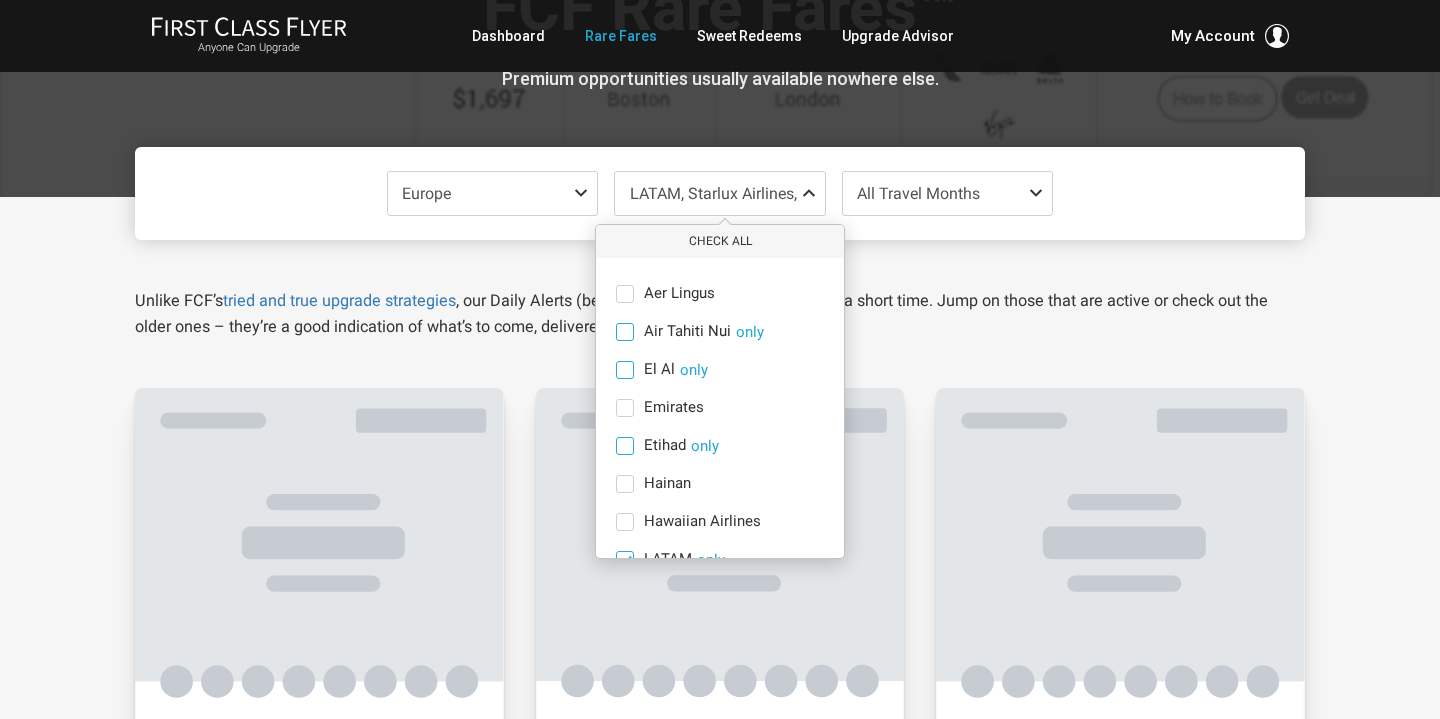 click at bounding box center [625, 560] 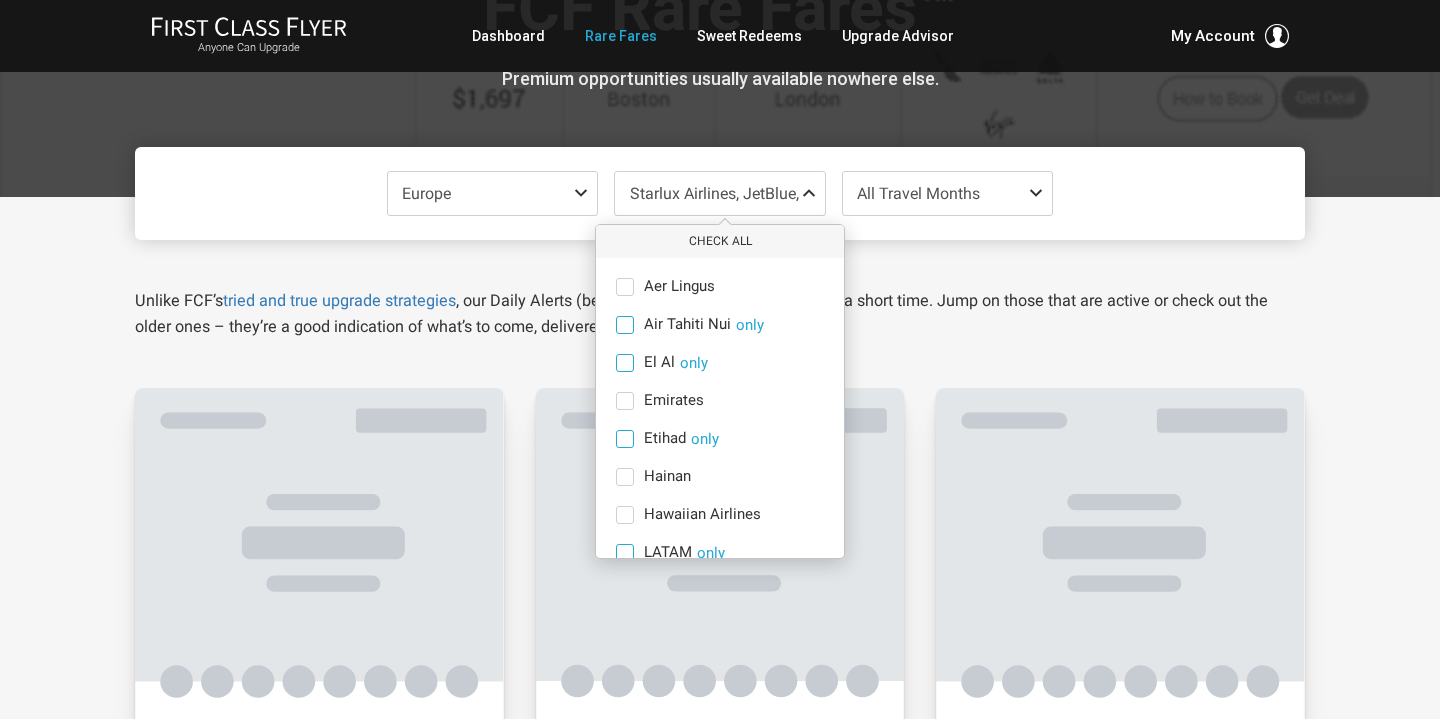 scroll, scrollTop: 1685, scrollLeft: 0, axis: vertical 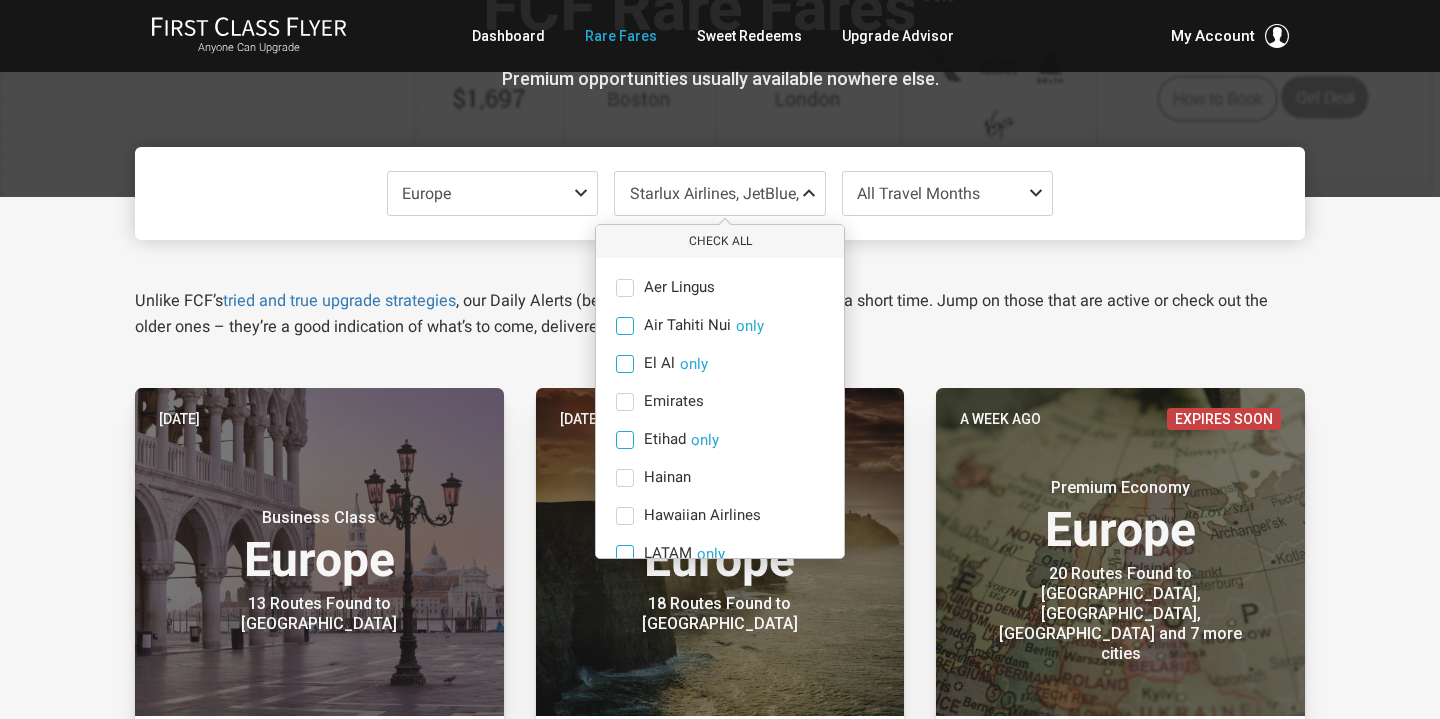 click at bounding box center [625, 592] 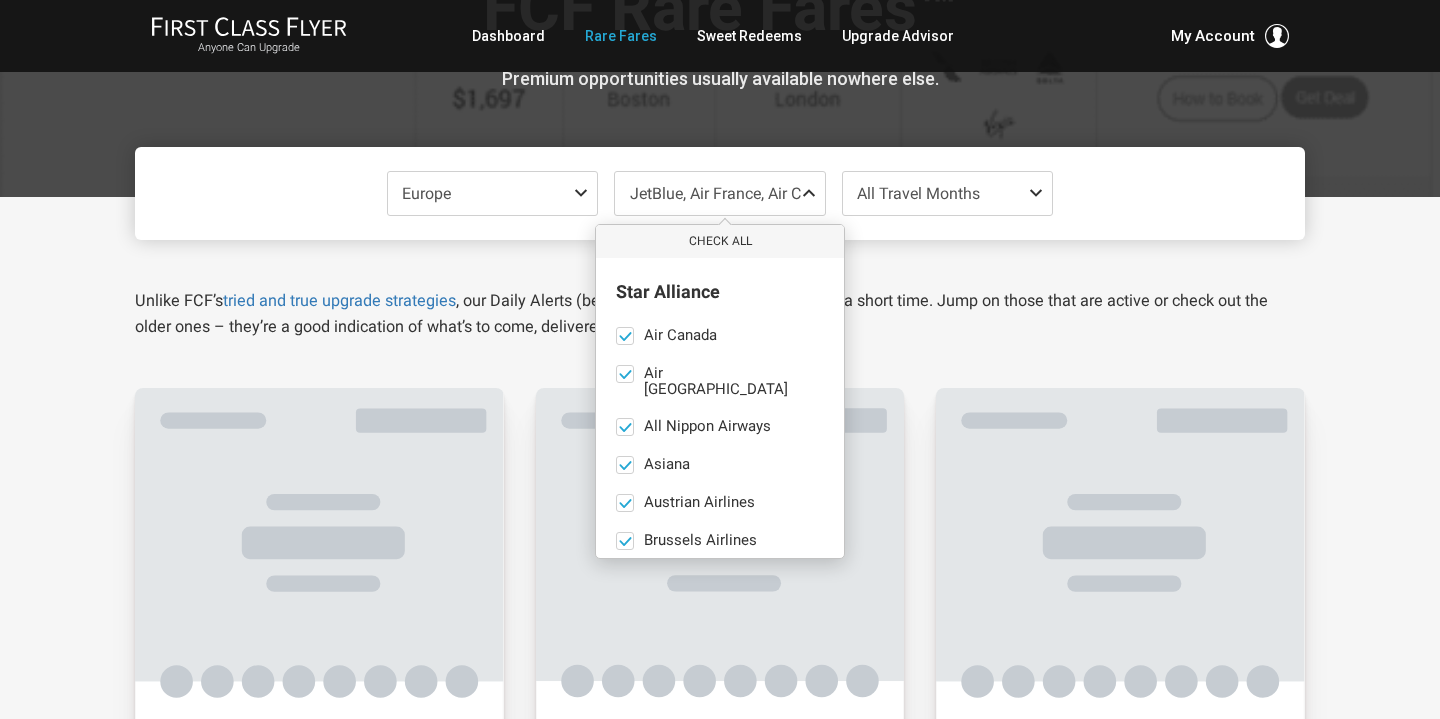 scroll, scrollTop: 0, scrollLeft: 0, axis: both 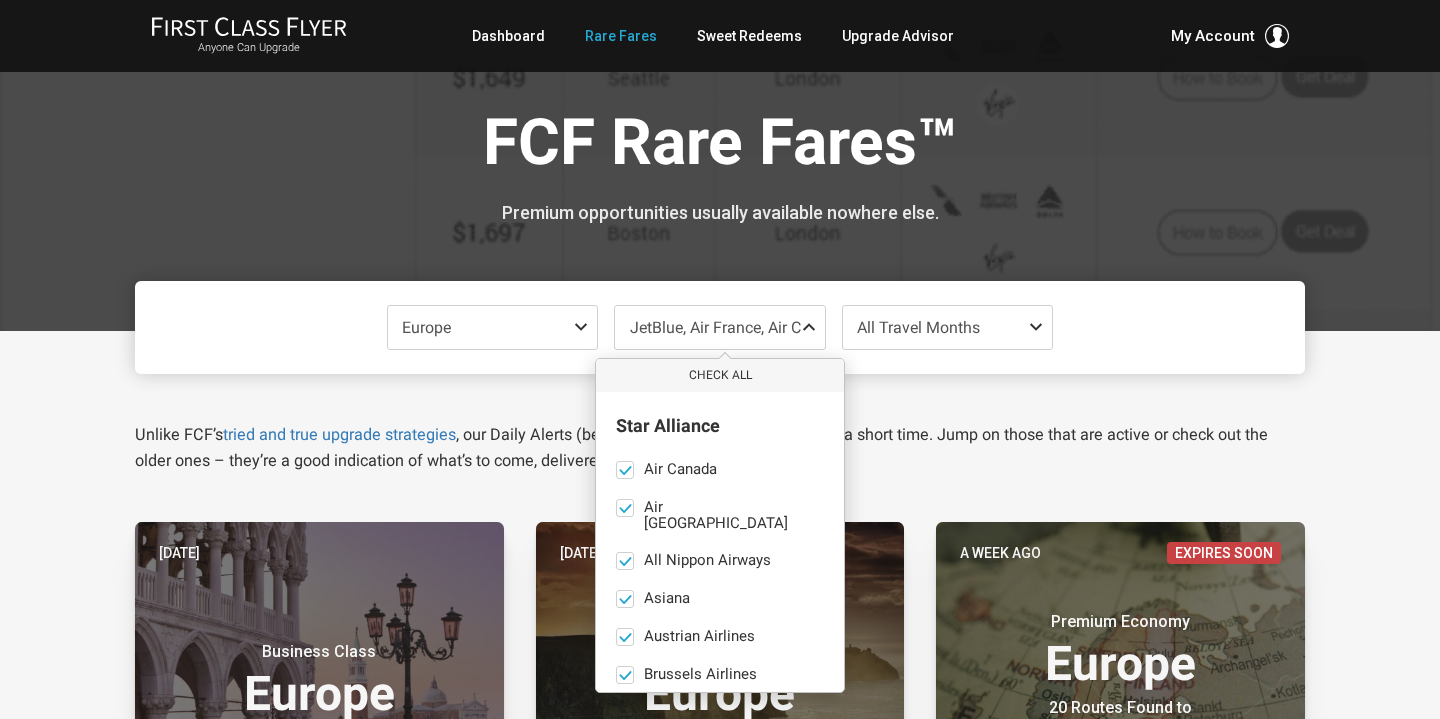 click on "Premium opportunities usually available nowhere else." at bounding box center (720, 213) 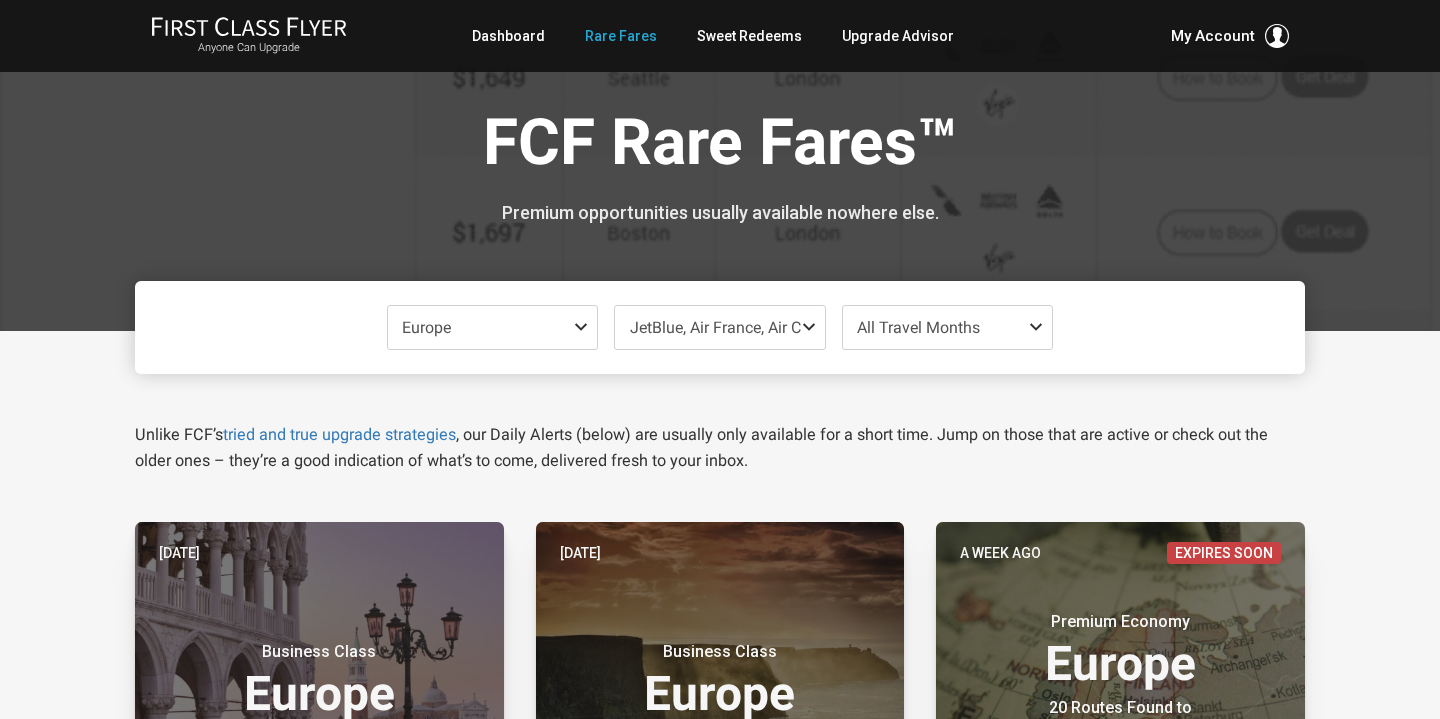 click at bounding box center [1040, 327] 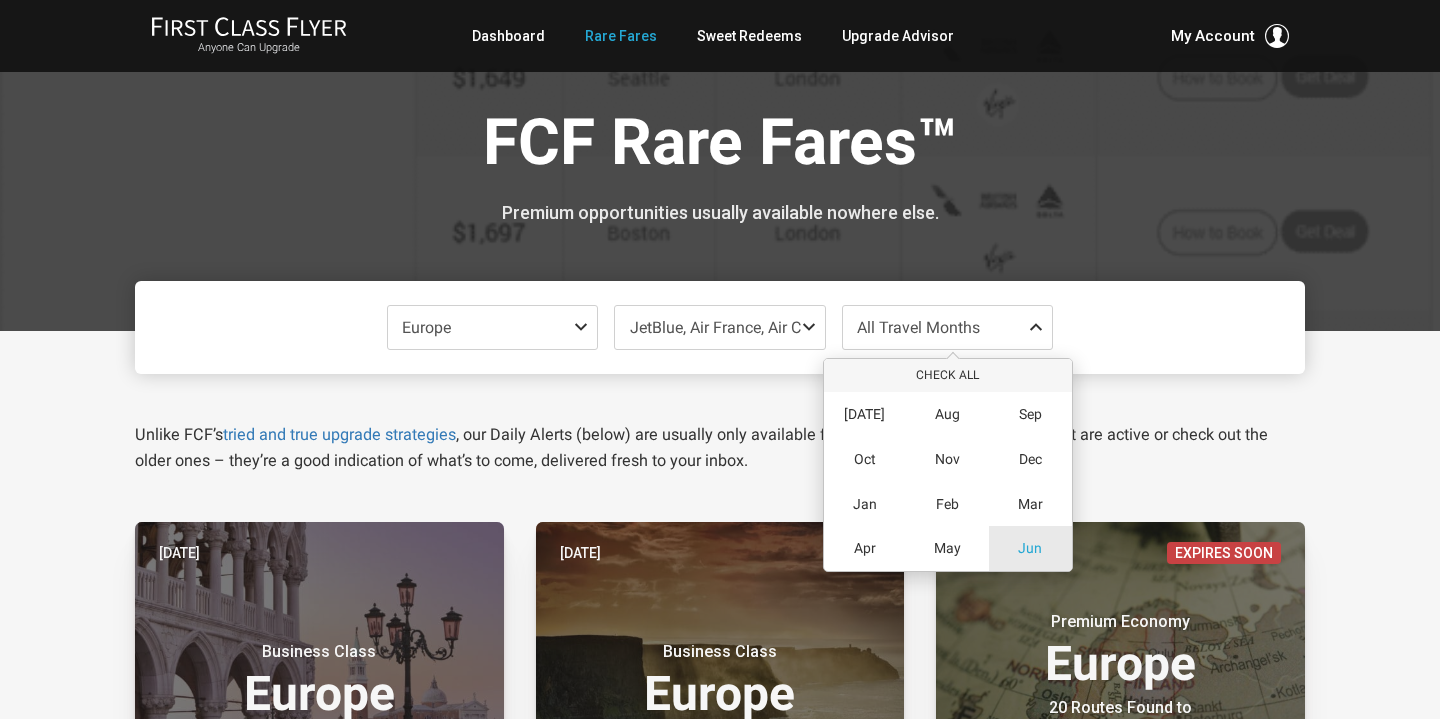 click on "Jun" at bounding box center (1030, 548) 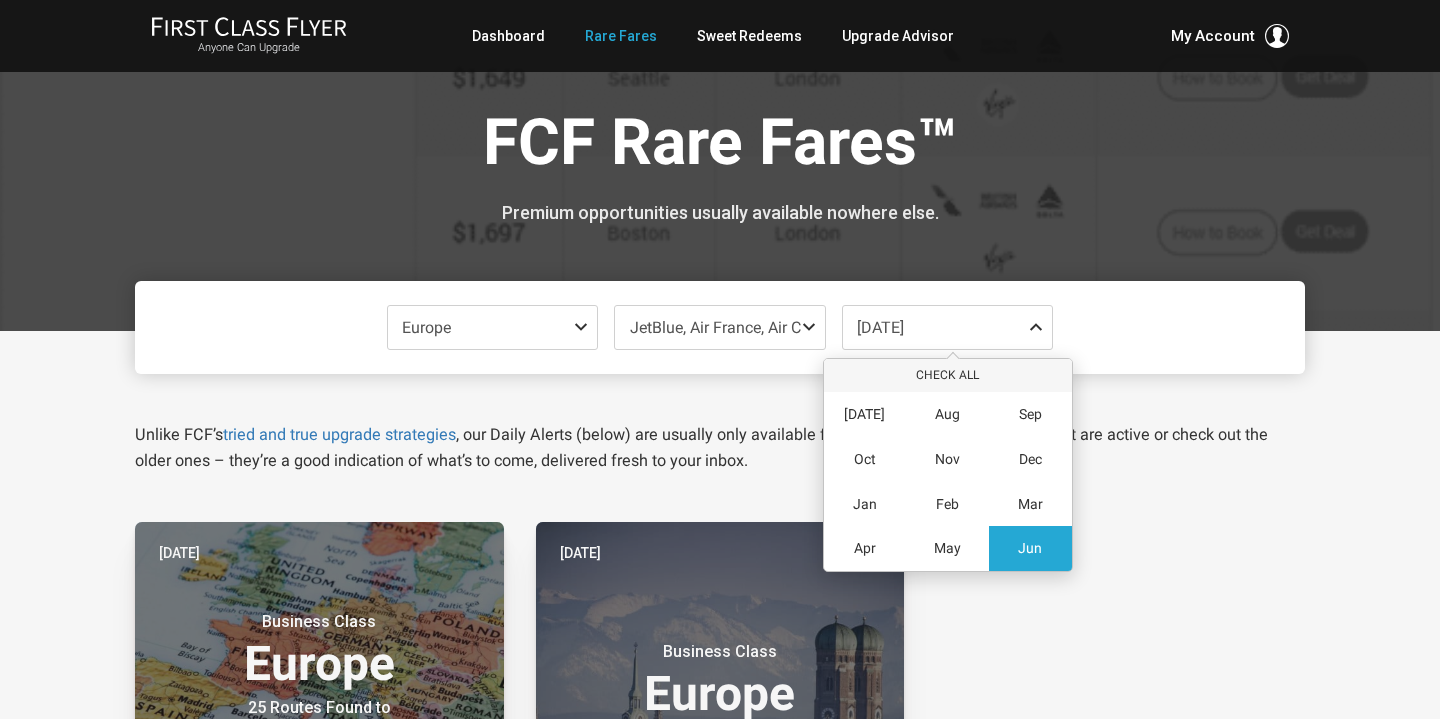 click on "Europe Check All Africa  only  [GEOGRAPHIC_DATA]  only  [GEOGRAPHIC_DATA]  only  [GEOGRAPHIC_DATA]  only  [US_STATE]  only  [GEOGRAPHIC_DATA]  only  [GEOGRAPHIC_DATA]  only  [GEOGRAPHIC_DATA]  only  [GEOGRAPHIC_DATA]  only  [GEOGRAPHIC_DATA]  only  [GEOGRAPHIC_DATA]  only  JetBlue, Air France, Air Canada, Air [GEOGRAPHIC_DATA], All Nippon Airways, Asiana, Austrian Airlines‎, Brussels Airlines, EVA Air, LifeMiles, Lot Polish, Lufthansa, Scandinavian - SAS, Singapore Airlines, South African Airways, [GEOGRAPHIC_DATA], TAP Portugal, Turkish Airlines or United Check All Star Alliance Air Canada  only  Air New Zealand  only  All Nippon Airways  only  Asiana  only  Austrian Airlines‎  only  Brussels Airlines  only  EVA Air  only  LifeMiles  only  Lot Polish  only  Lufthansa  only  Scandinavian - SAS  only  Singapore Airlines  only  South African Airways  only  Swiss  only  TAP Portugal  only  Turkish Airlines  only  United  only  Oneworld [US_STATE] Airlines  only  American Airlines  only  British Airways  only  Cathay Pacific  only  Fiji Airways  only  Finnair  only  Iberia  only  Japan Airlines  only  KLM" at bounding box center [720, 982] 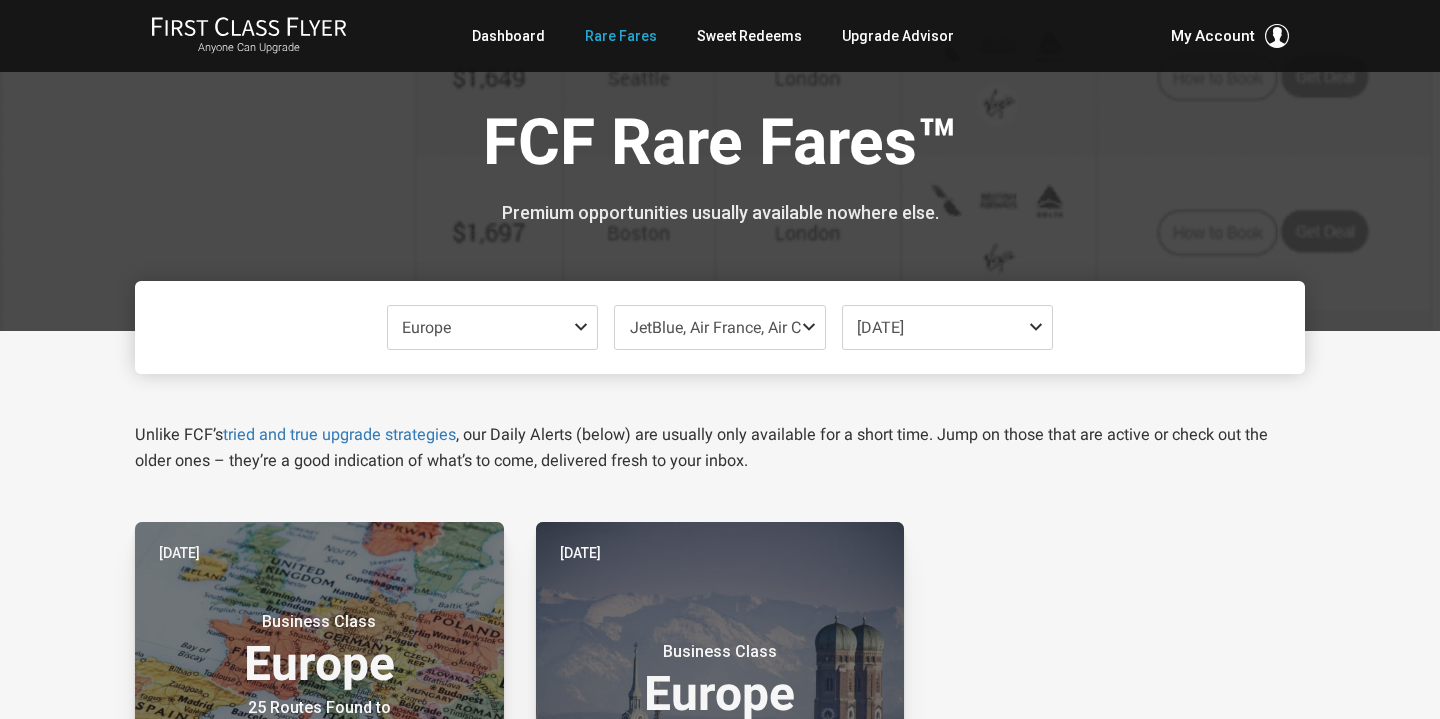 scroll, scrollTop: 0, scrollLeft: 0, axis: both 